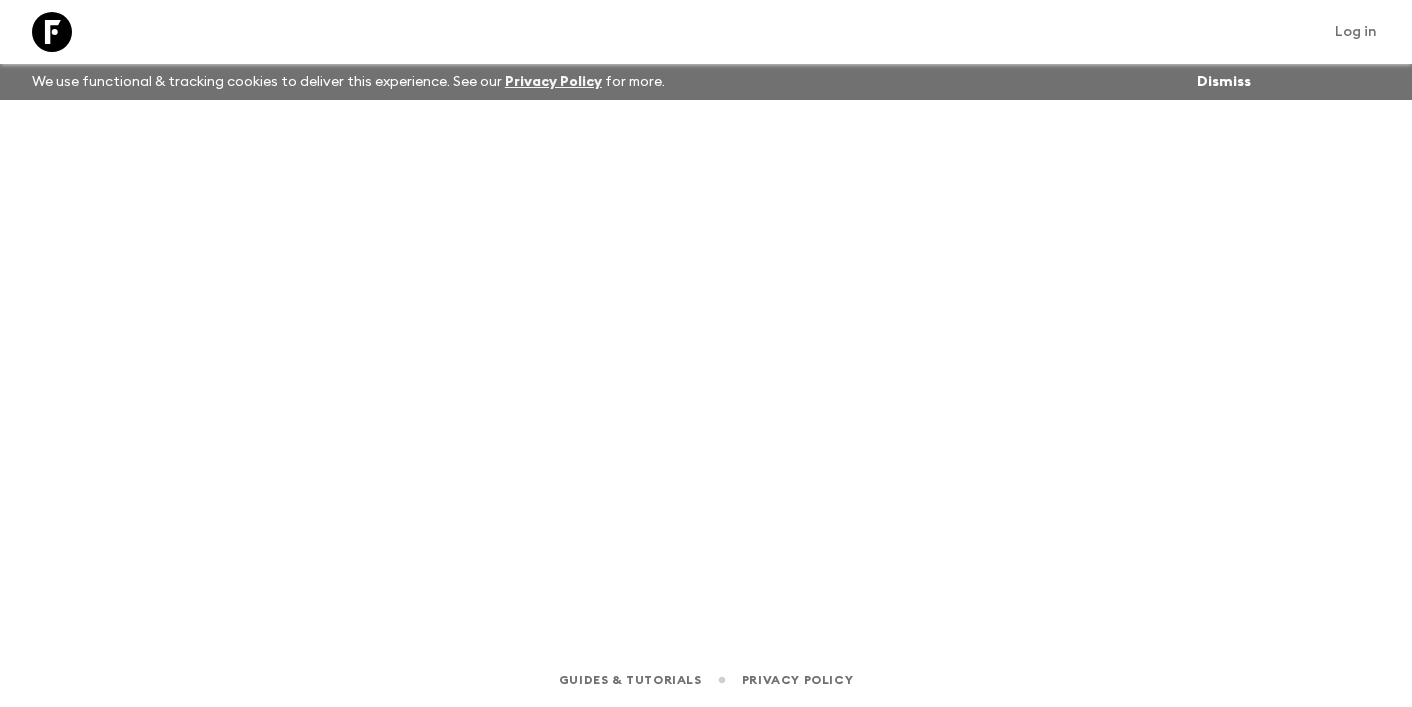 scroll, scrollTop: 0, scrollLeft: 0, axis: both 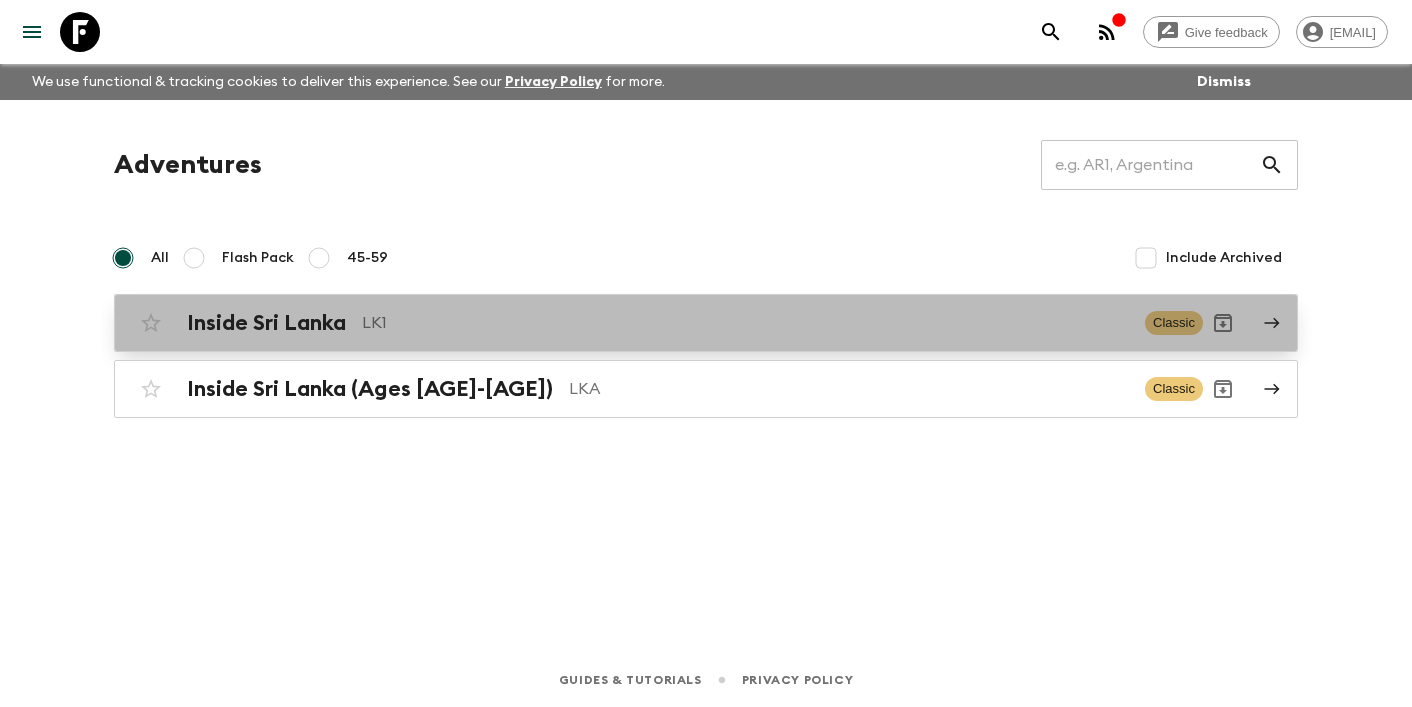 click on "Inside Sri Lanka" at bounding box center [266, 323] 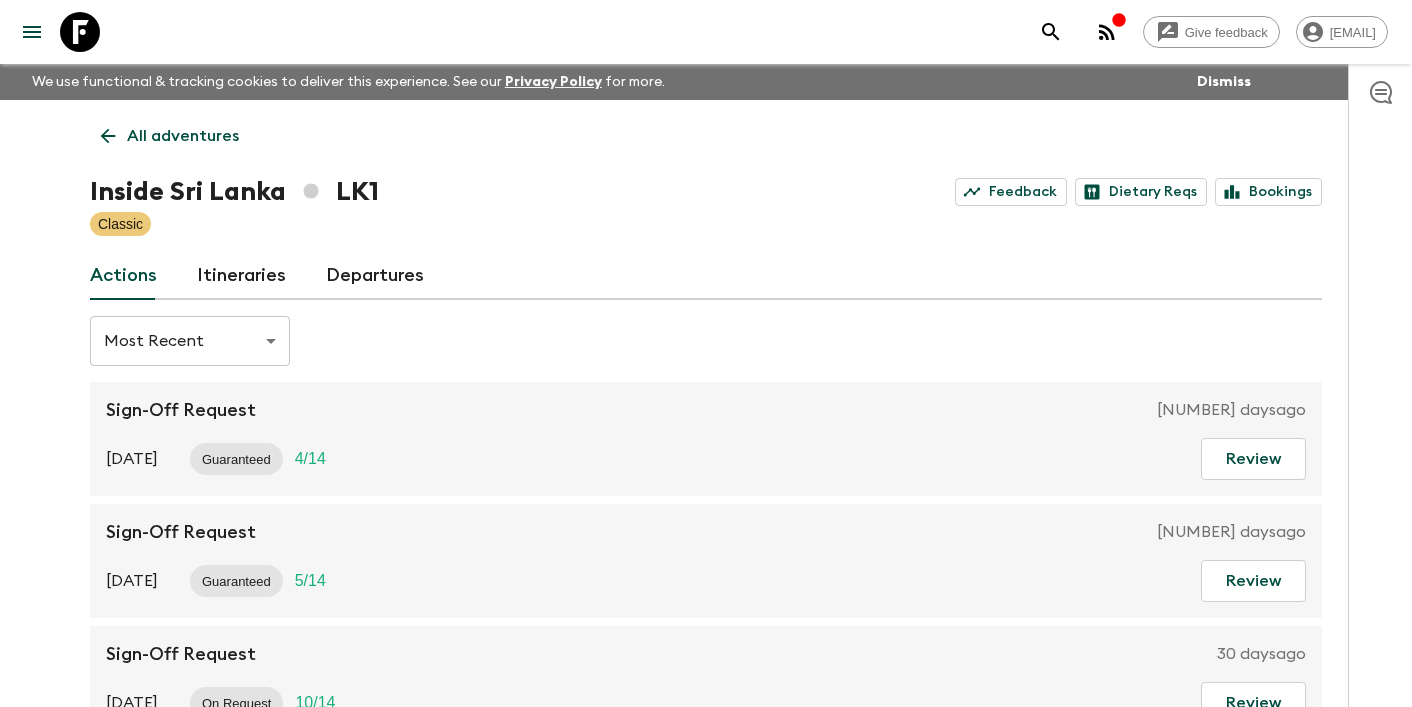 click on "Itineraries" at bounding box center (241, 276) 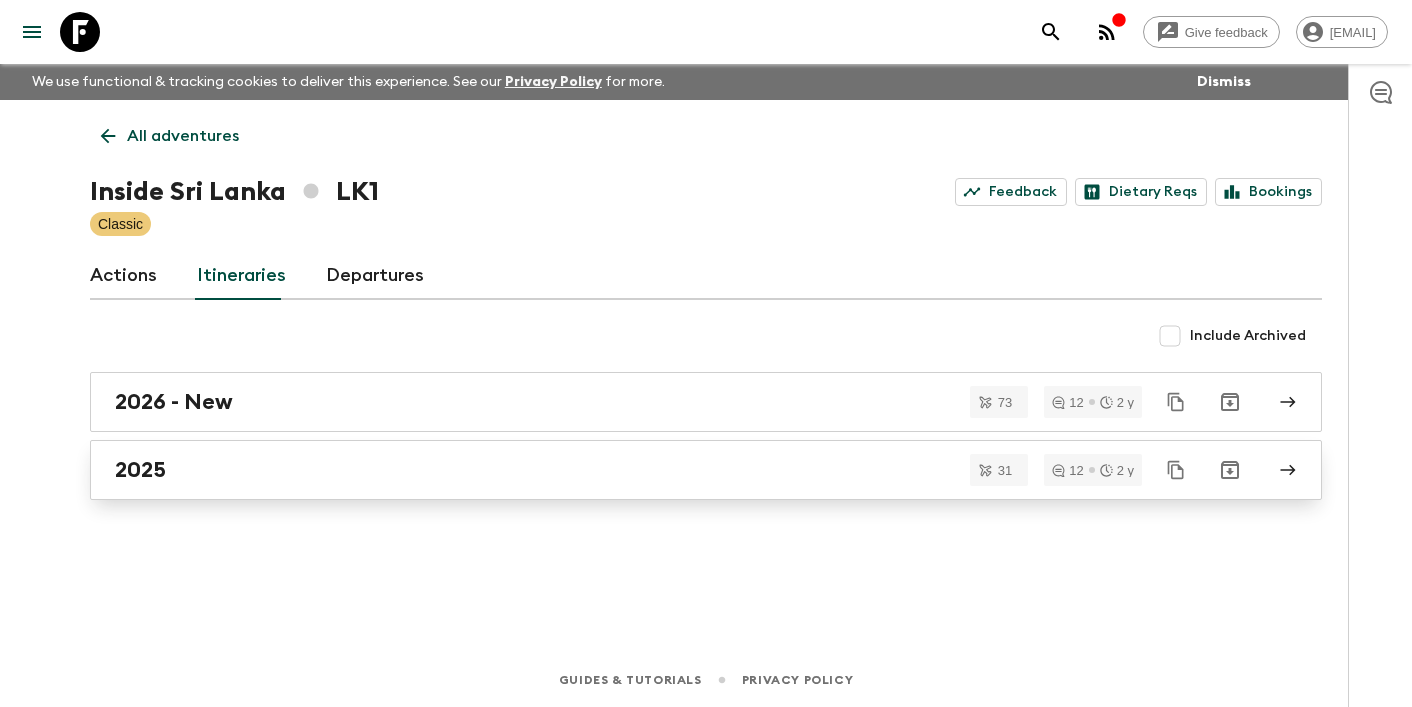 click on "2025" at bounding box center [706, 470] 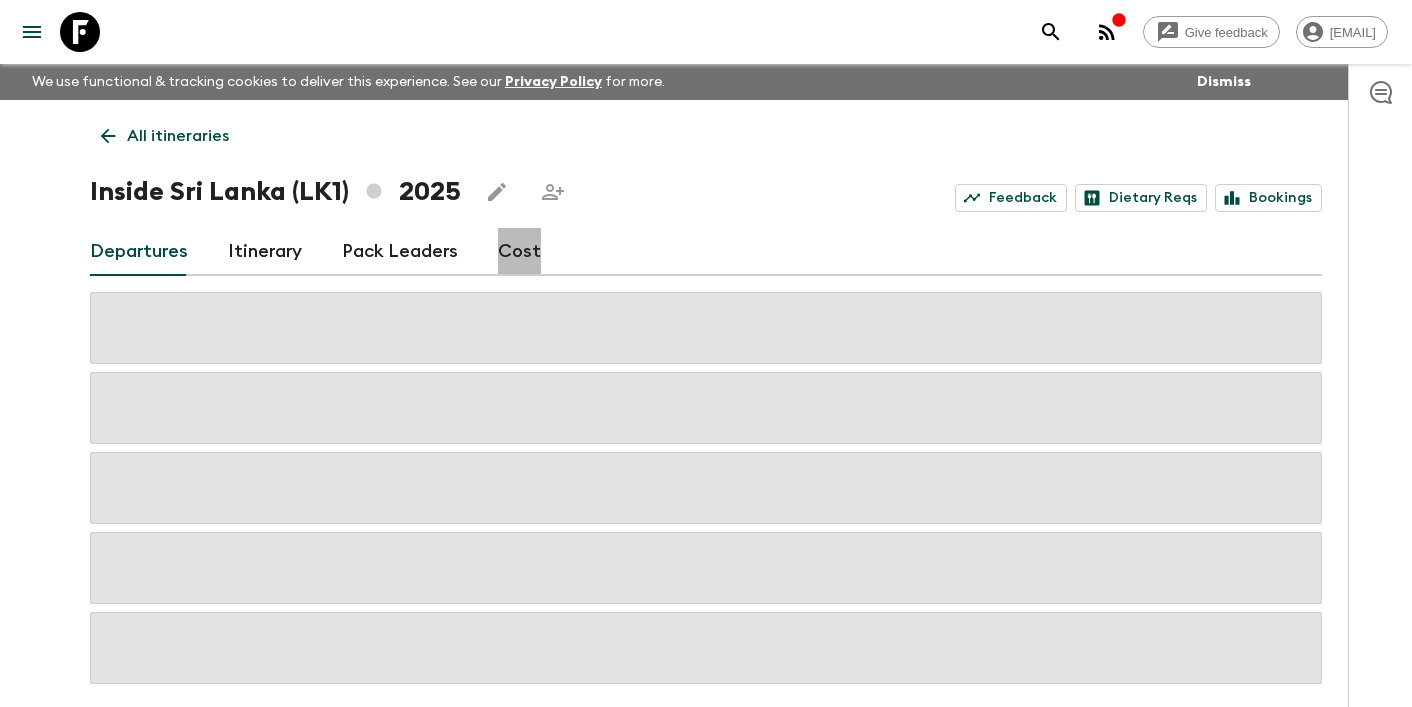 click on "Cost" at bounding box center [519, 252] 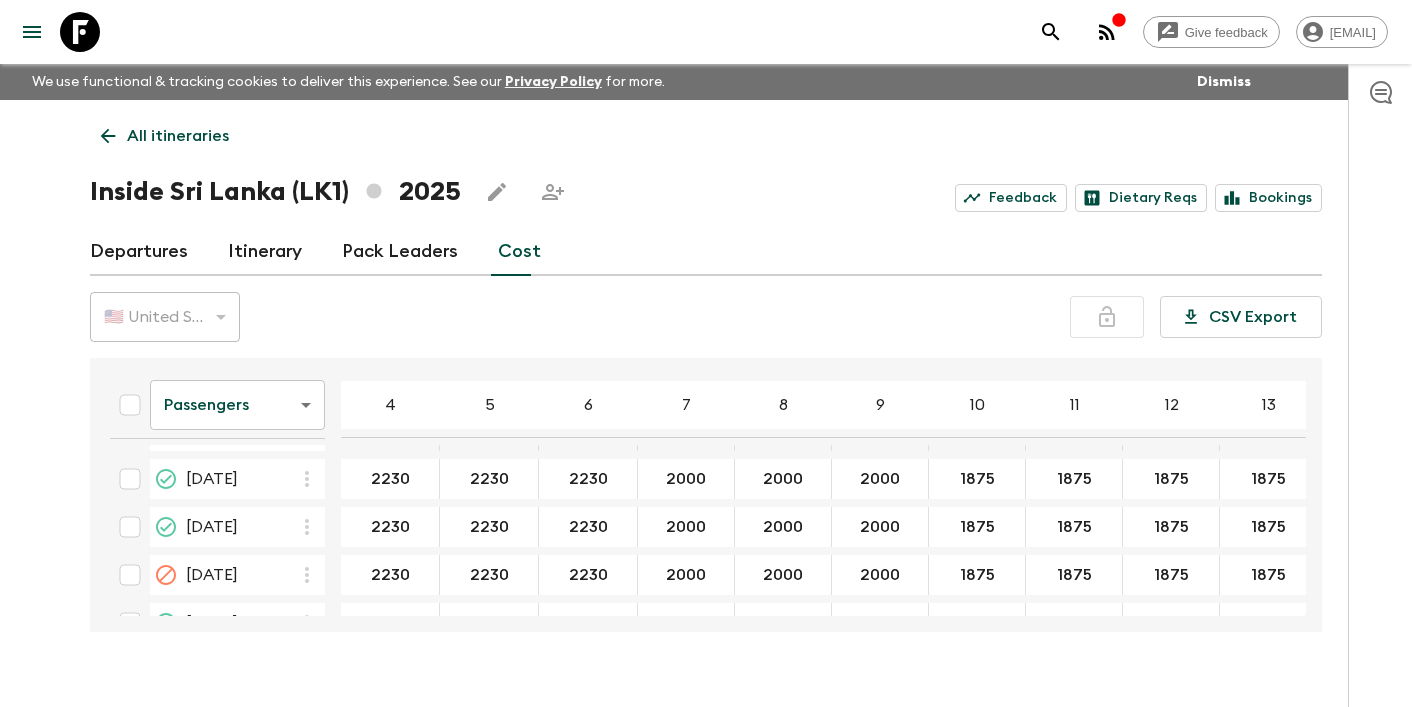 scroll, scrollTop: 668, scrollLeft: 0, axis: vertical 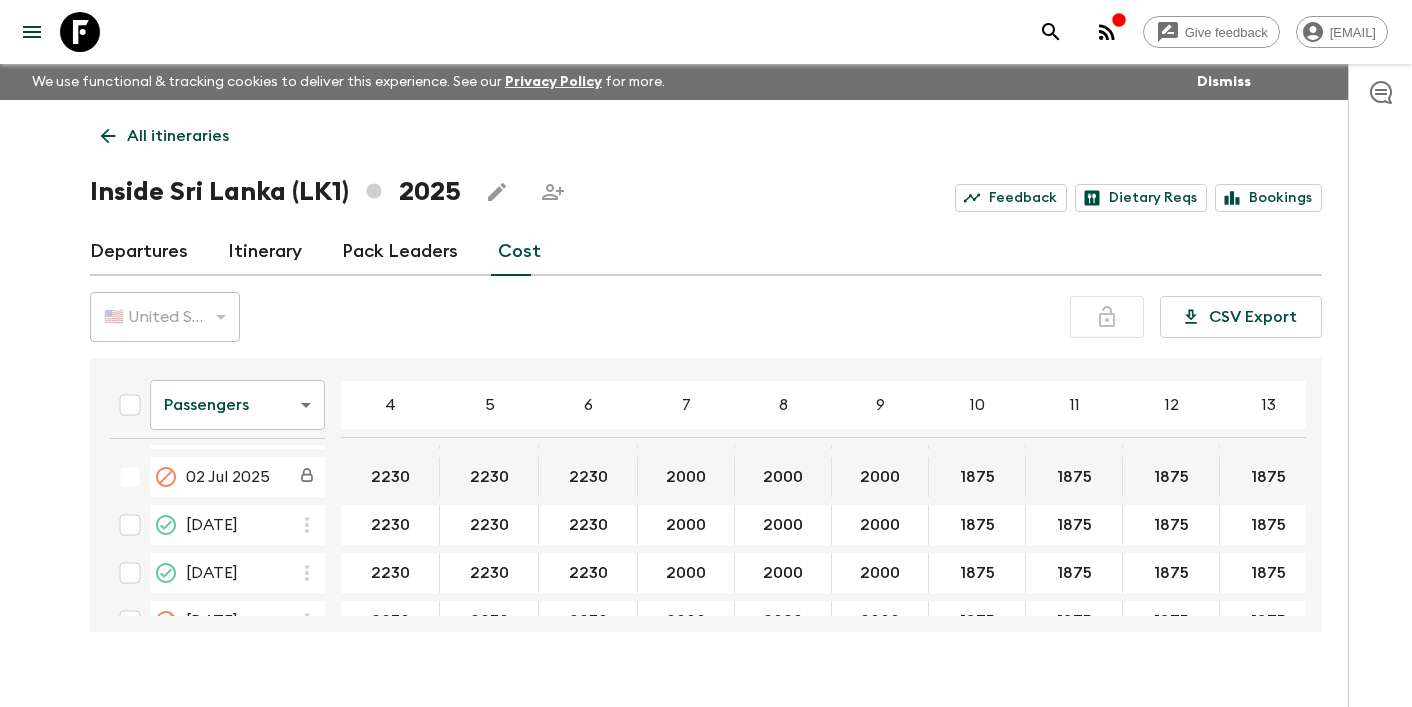 click on "Give feedback [EMAIL] We use functional & tracking cookies to deliver this experience. See our Privacy Policy for more. Dismiss All itineraries Inside Sri Lanka (LK1) 2025 Feedback Dietary Reqs Bookings Departures Itinerary Pack Leaders Cost 🇺🇸 United States Dollar (USD) USD ​ CSV Export Passengers passengersCost ​ 4 5 6 7 8 9 10 11 12 13 14 15 16 17 18 [DATE] 2325 2325 2325 2075 2075 2075 1960 1960 1960 1960 1960 [DATE] 2325 2325 2325 2075 2075 2075 1960 1960 1960 1960 1960 [DATE] 2475 2475 2475 2210 2210 2210 2100 2100 2100 2100 2100 [DATE] 2475 2475 2475 2210 2210 2210 2100 2100 2100 2100 2100 [DATE] 2475 2475 2475 2210 2210 2210 2100 2100 2100 2100 2100 [DATE] 2475 2475 2475 2210 2210 2210 2100 2100 2100 2100 2100 [DATE] 2325 2325 2325 2075 2075 2075 1960 1960 1960 1960 2040 [DATE] 2450 2450 2450 2200 2200 2200 2085 2085 2085 2085 2085 [DATE] 2325 2325 2325 2075 2075 2075 1960 1960 1960 1960 2040 [DATE] 2325 2325" at bounding box center [706, 371] 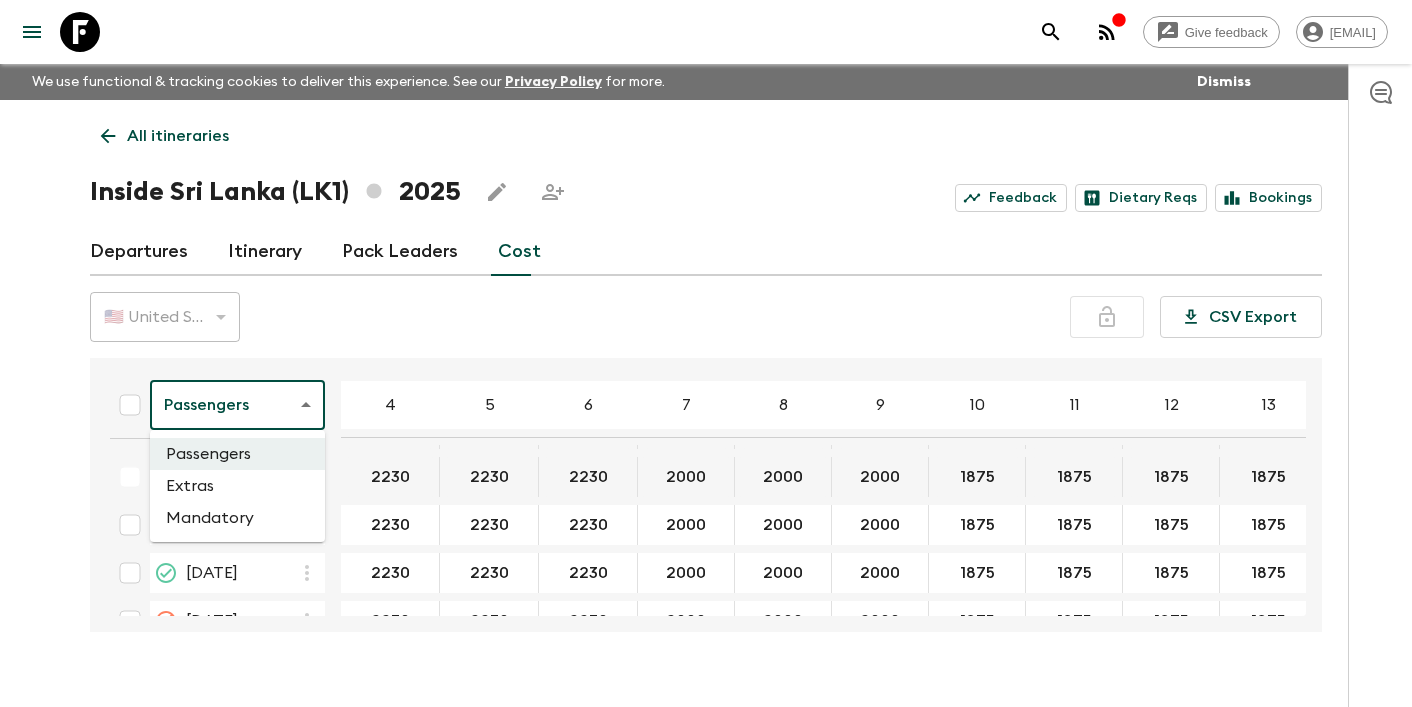click on "Extras" at bounding box center (237, 486) 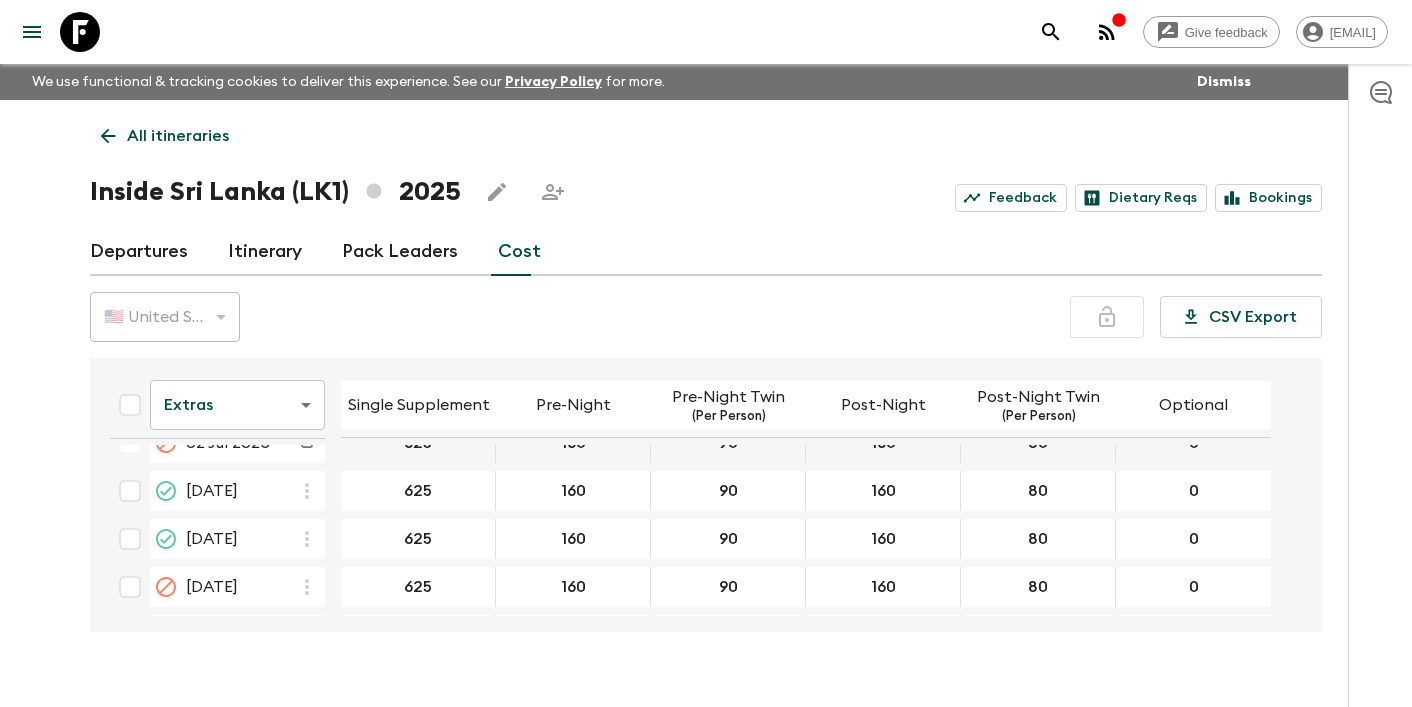 scroll, scrollTop: 732, scrollLeft: 0, axis: vertical 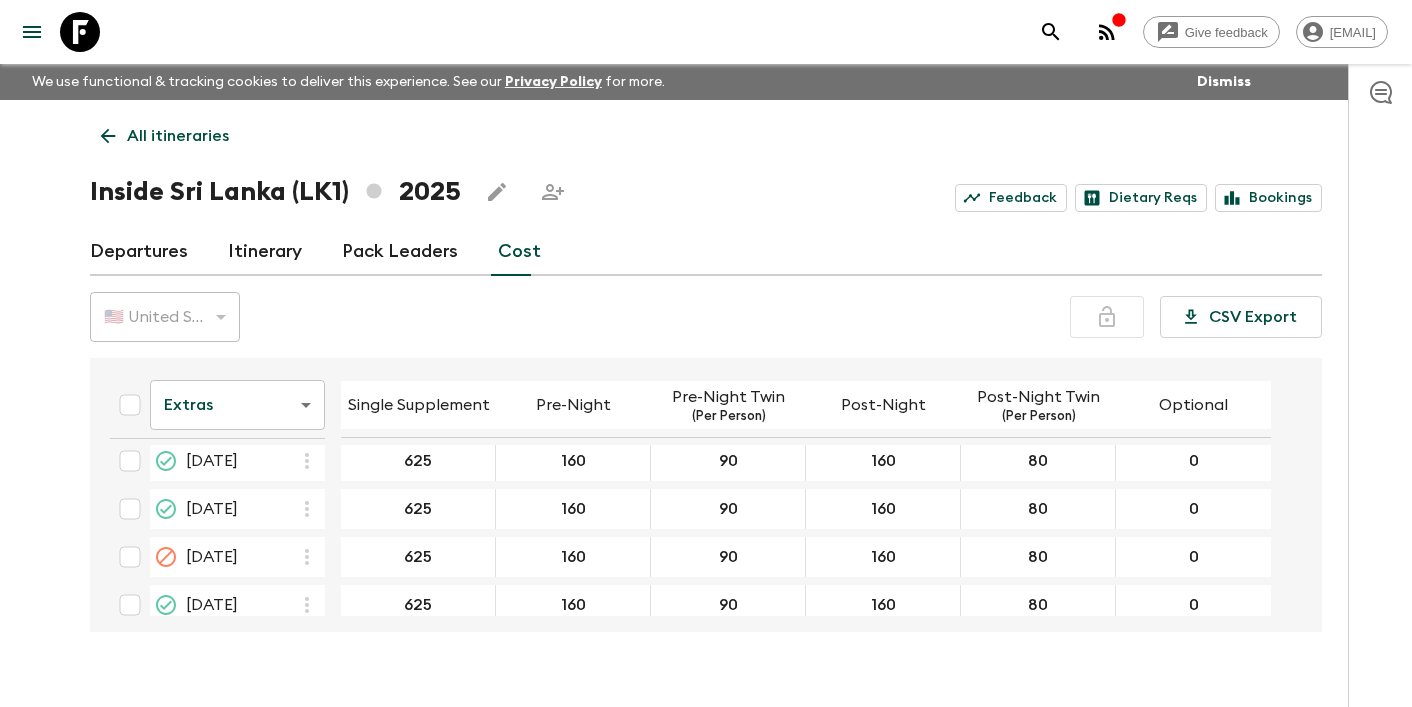 click on "Give feedback [EMAIL] We use functional & tracking cookies to deliver this experience. See our Privacy Policy for more. Dismiss All itineraries Inside Sri Lanka (LK1) 2025 Feedback Dietary Reqs Bookings Departures Itinerary Pack Leaders Cost 🇺🇸 United States Dollar (USD) USD ​ CSV Export Extras extrasCost ​ Single Supplement Pre-Night Pre-Night Twin (Per Person) Post-Night Post-Night Twin (Per Person) Optional [DATE] 655 160 90 190 95 0 [DATE] 655 160 90 190 95 0 [DATE] 705 160 90 190 95 0 [DATE] 705 160 90 190 95 0 [DATE] 705 160 90 190 95 0 [DATE] 705 160 90 190 95 0 [DATE] 655 160 90 190 95 0 [DATE] 715 160 90 190 95 0 [DATE] 655 160 90 190 95 0 [DATE] 655 160 90 190 95 0 [DATE] 655 160 90 190 95 0 [DATE] 585 160 90 160 80 0 [DATE] 585 160 90 160 80 0 [DATE] 585 160 90 160 80 0 [DATE] 625 160 90 160 80 0 [DATE] 625 160 90 160 80 0 [DATE] 625 160 90 160 80 0 [DATE] 625 160 90 80" at bounding box center [706, 371] 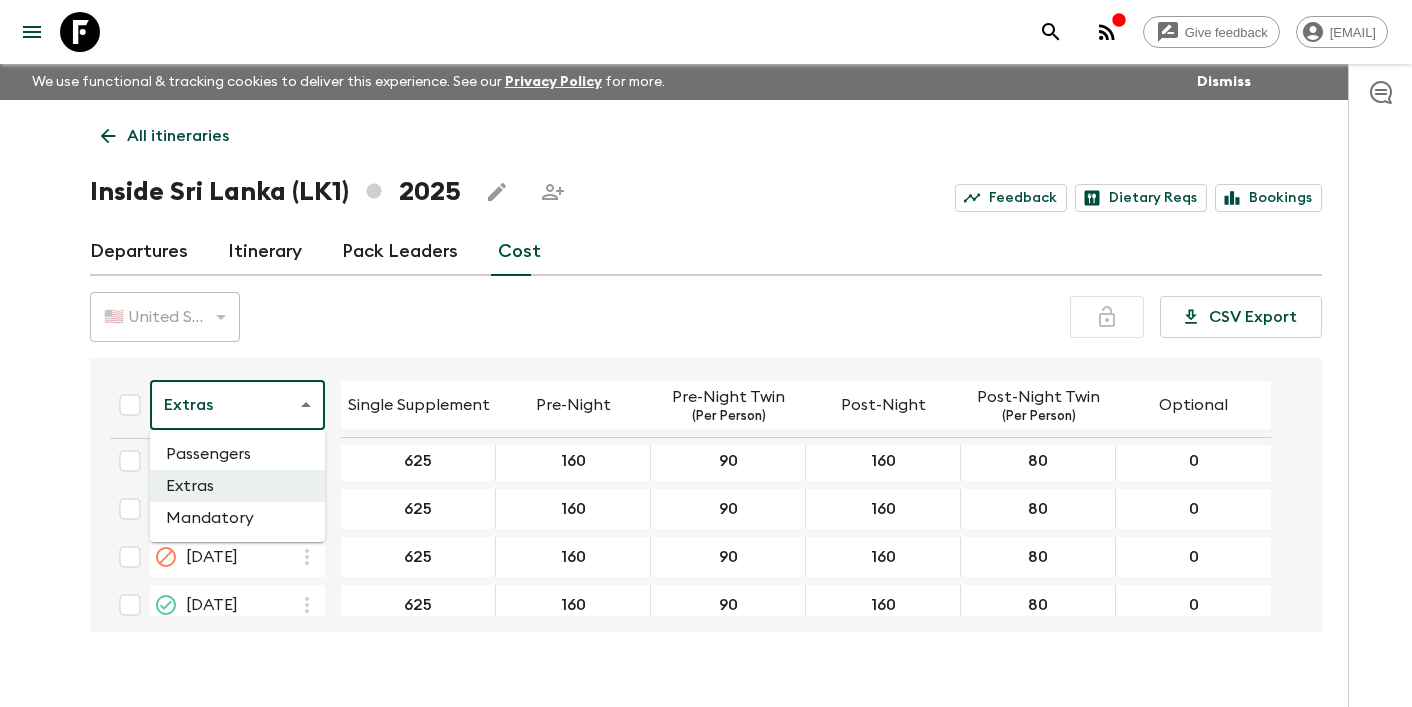 click on "Passengers" at bounding box center (237, 454) 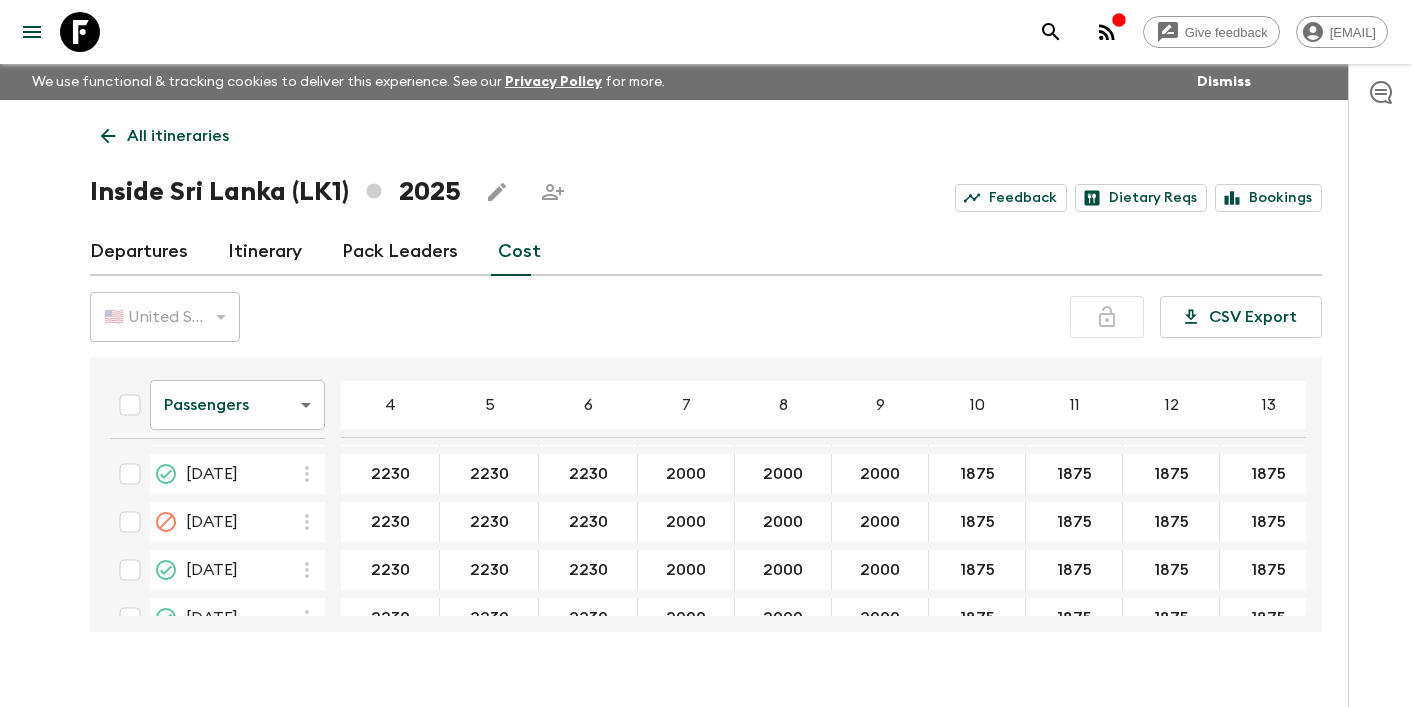 scroll, scrollTop: 758, scrollLeft: 0, axis: vertical 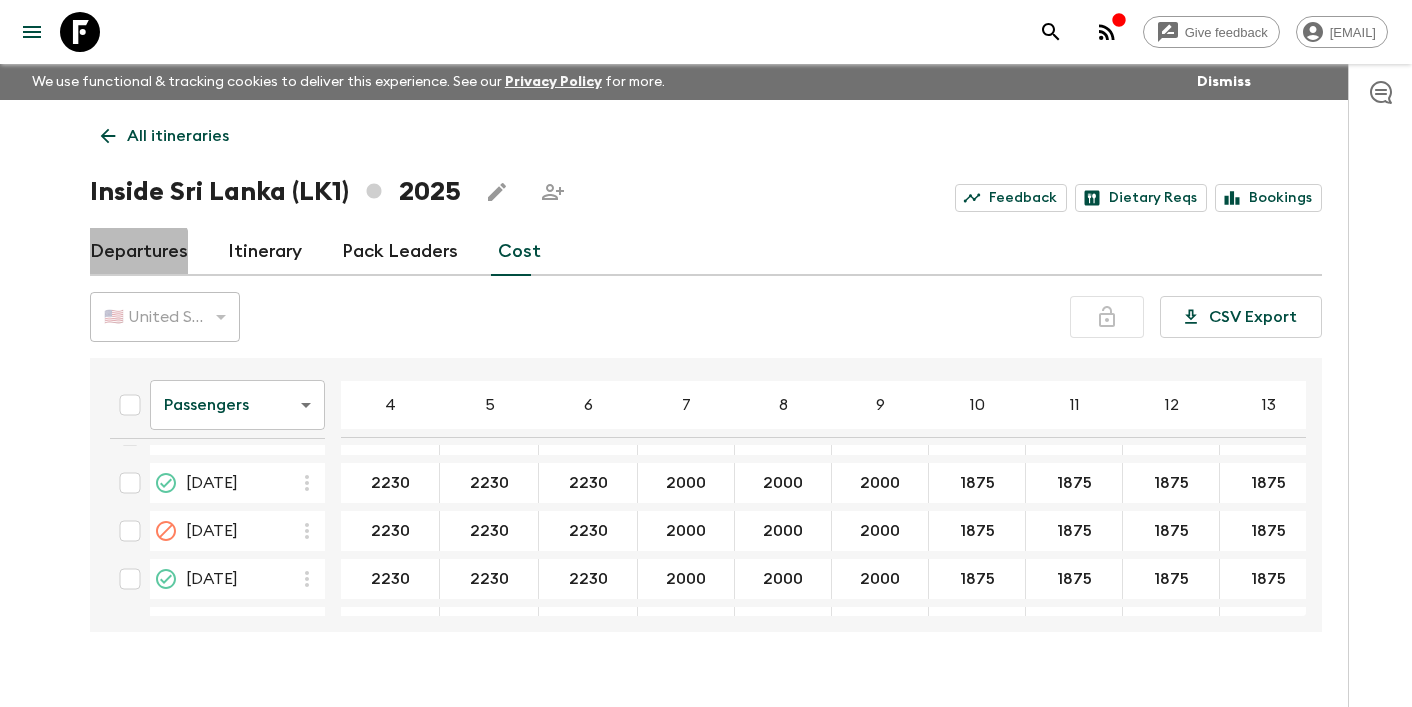 click on "Departures" at bounding box center [139, 252] 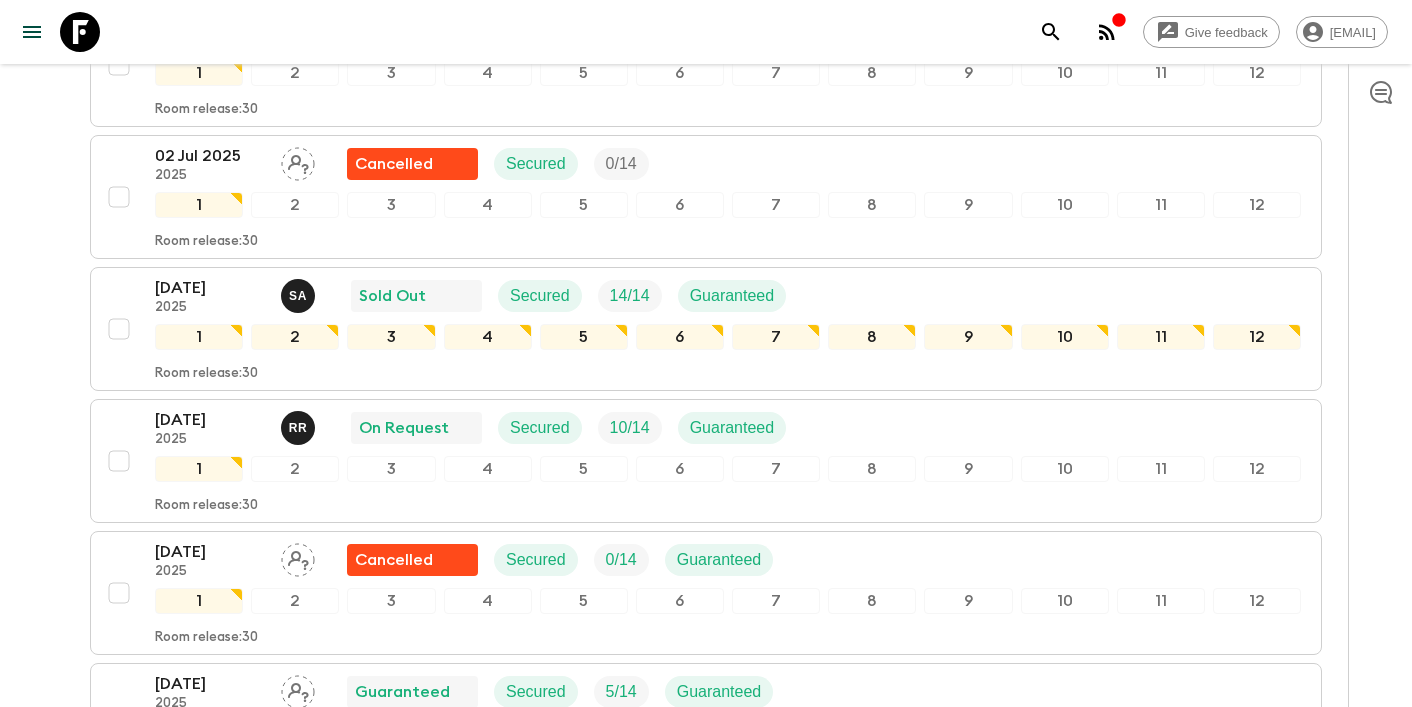 scroll, scrollTop: 748, scrollLeft: 0, axis: vertical 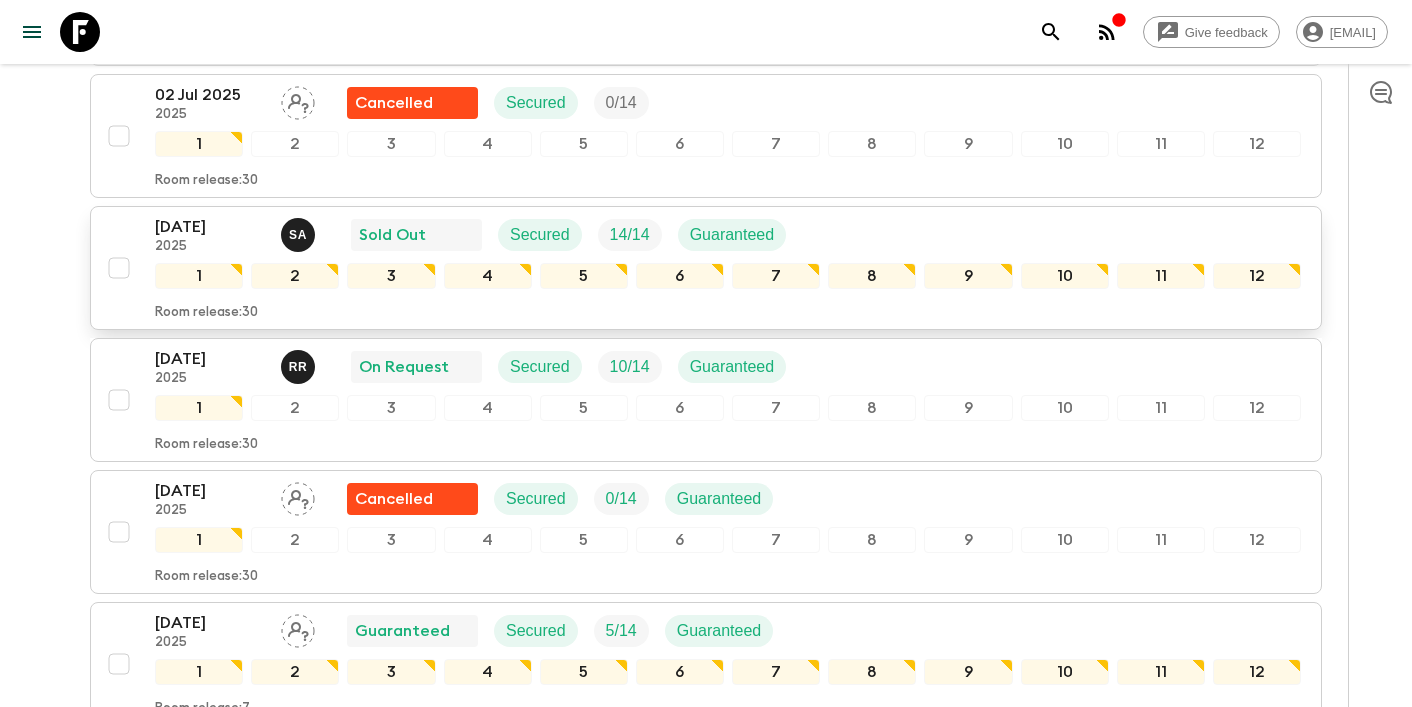 click on "[DATE]" at bounding box center (210, 227) 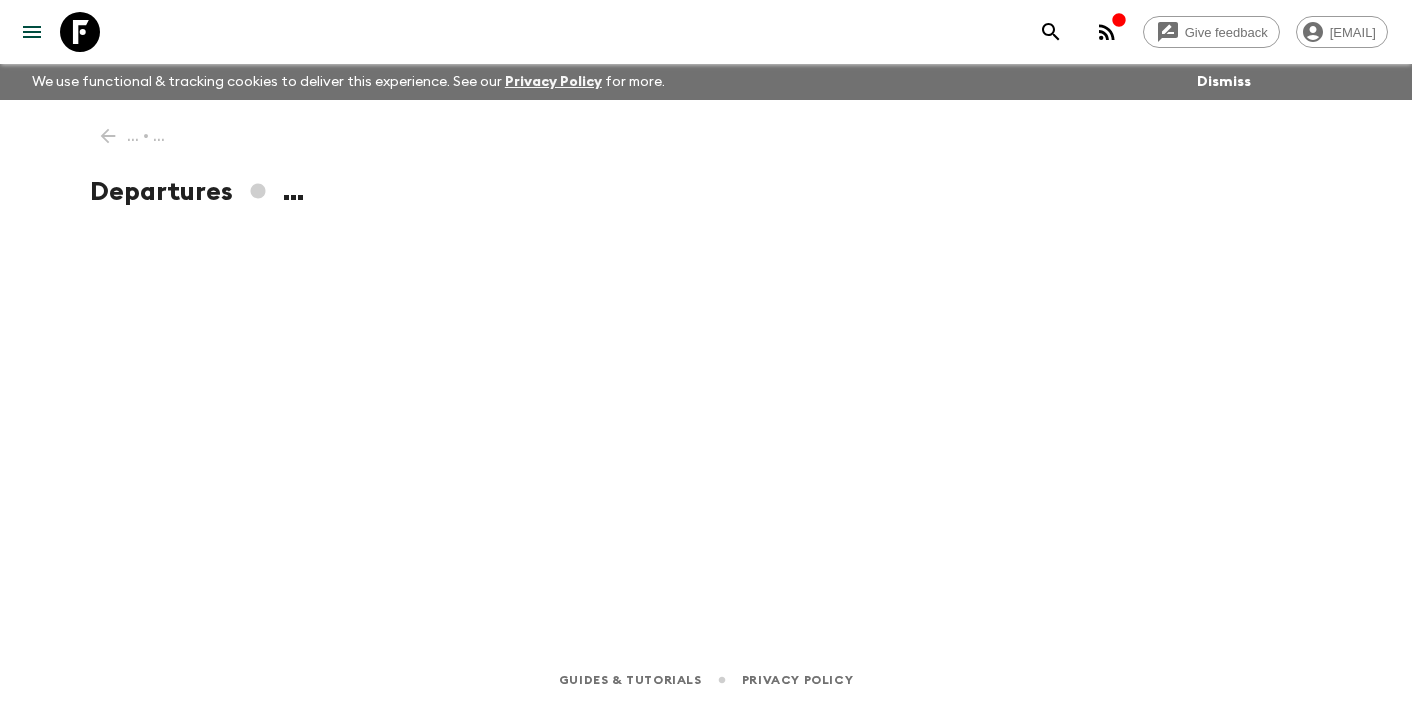 scroll, scrollTop: 0, scrollLeft: 0, axis: both 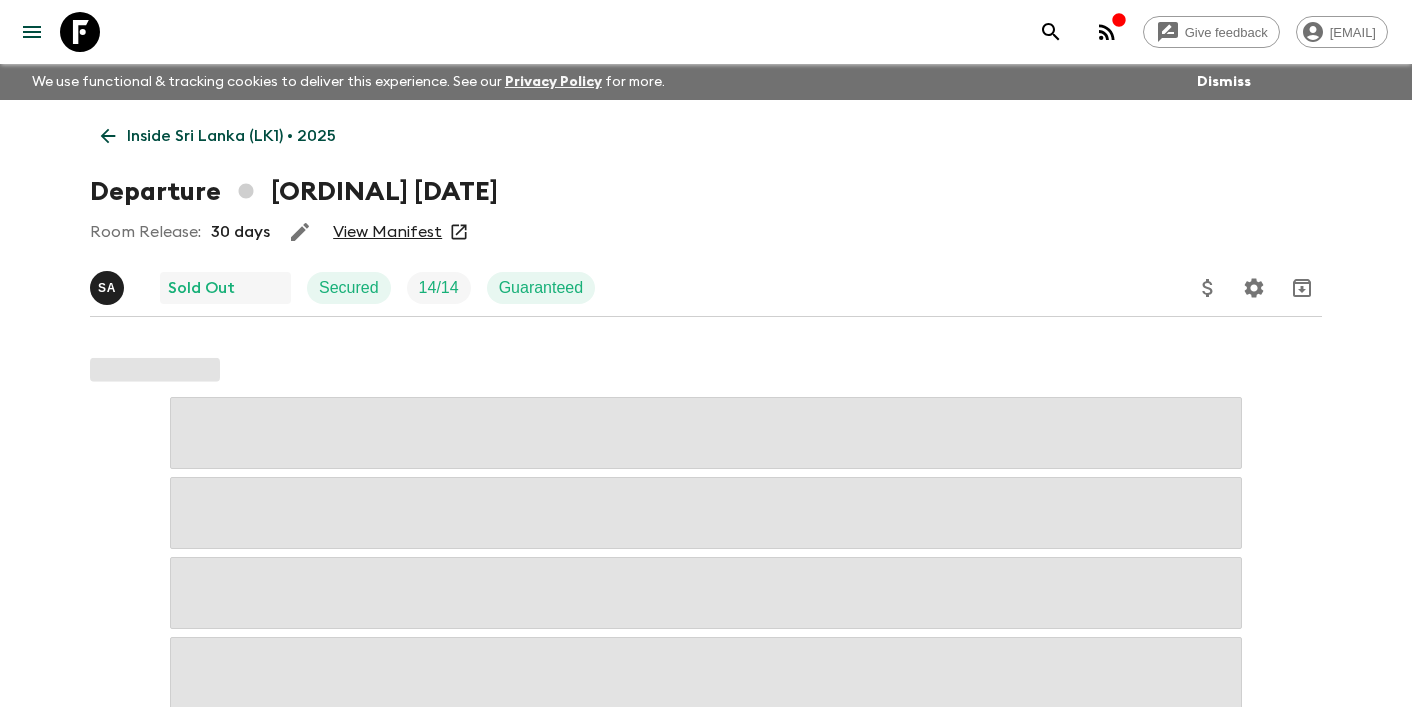 click on "View Manifest" at bounding box center (387, 232) 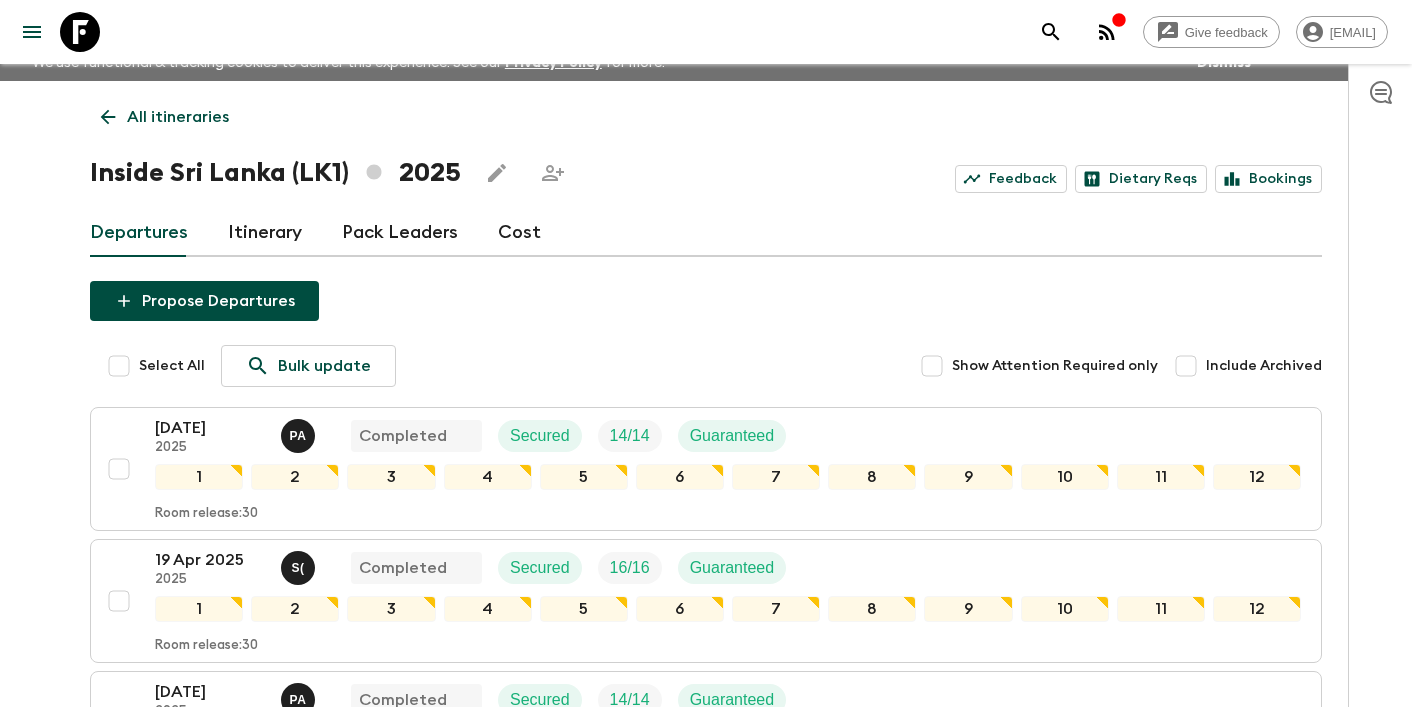 scroll, scrollTop: 0, scrollLeft: 0, axis: both 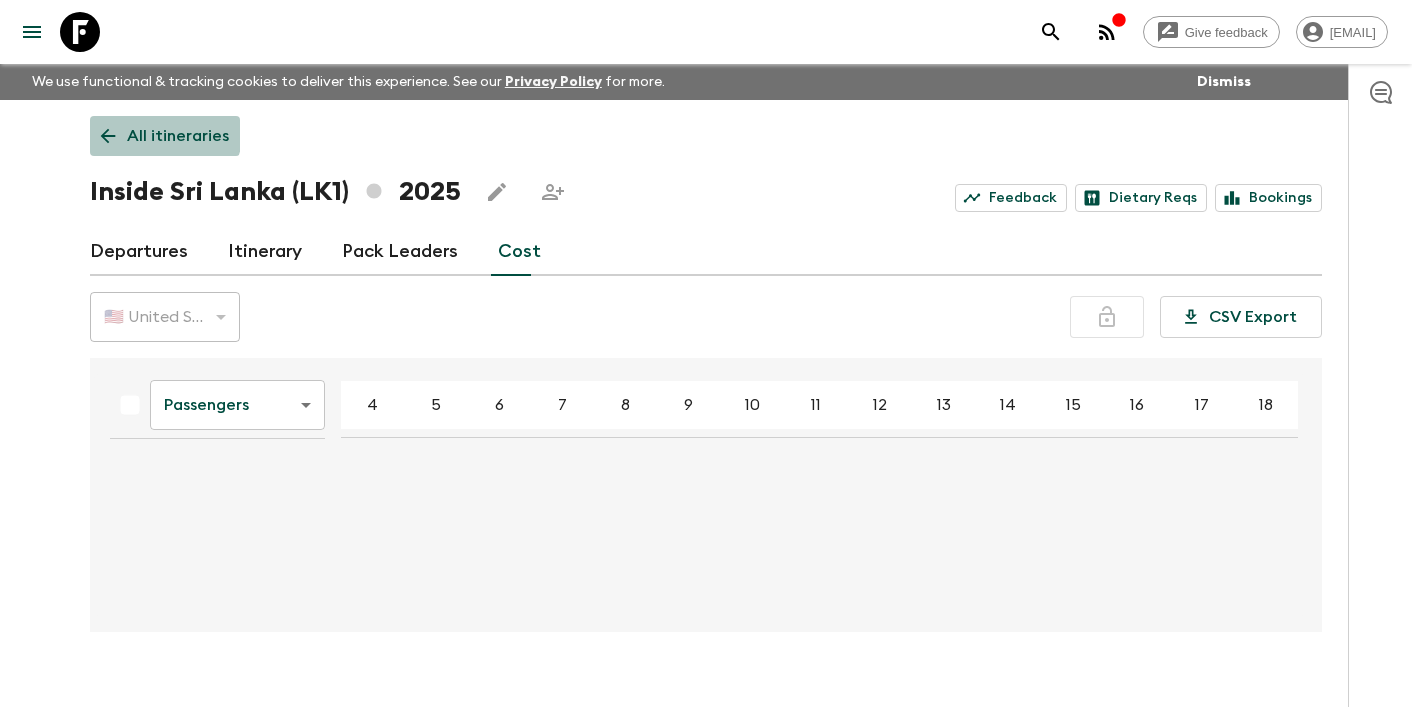 click on "All itineraries" at bounding box center [178, 136] 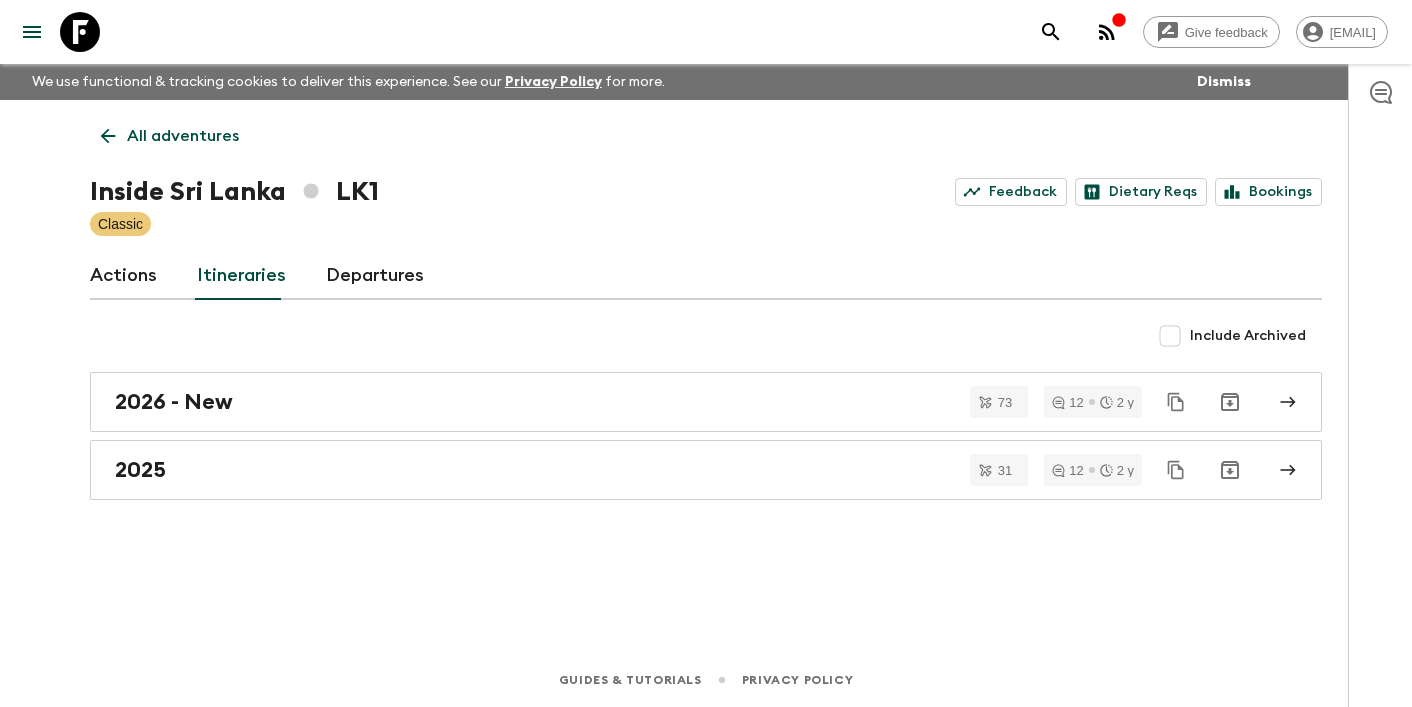 click on "All adventures" at bounding box center [170, 136] 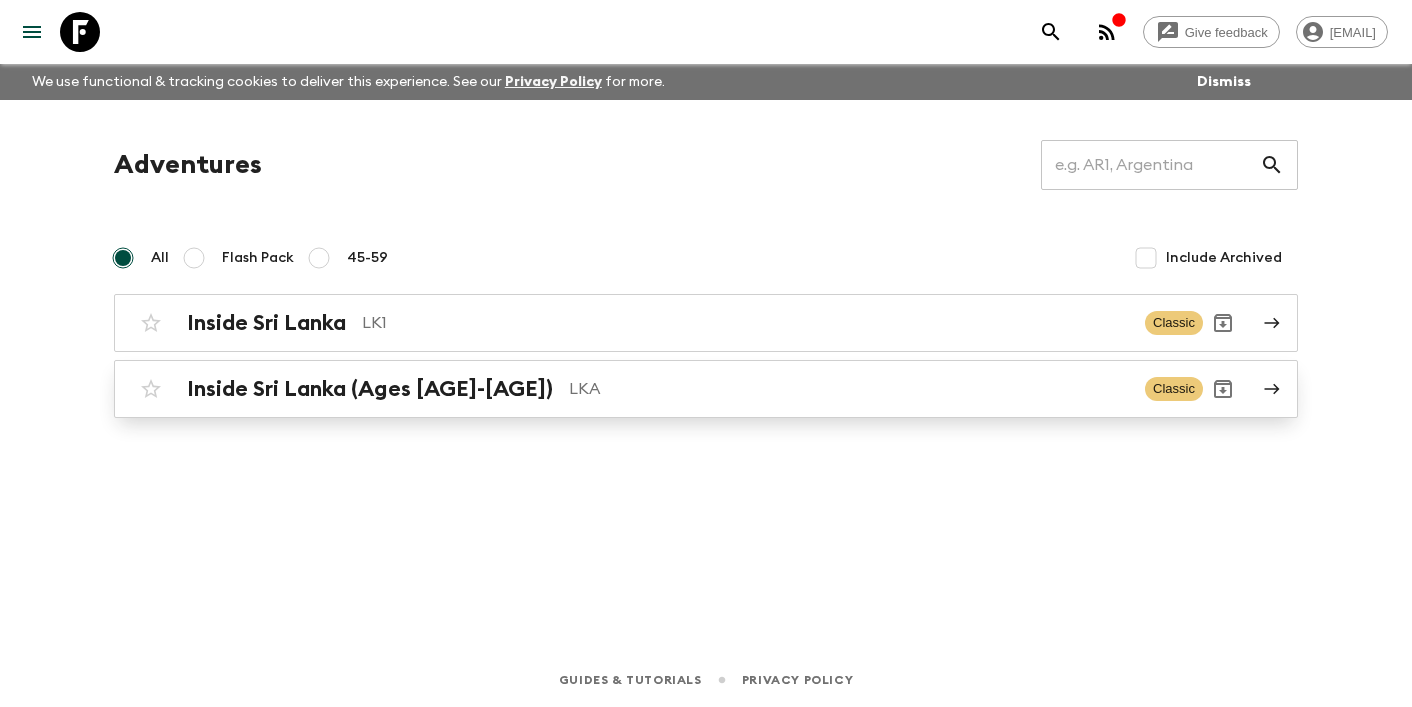 click on "Inside Sri Lanka (Ages [AGE]-[AGE])" at bounding box center (370, 389) 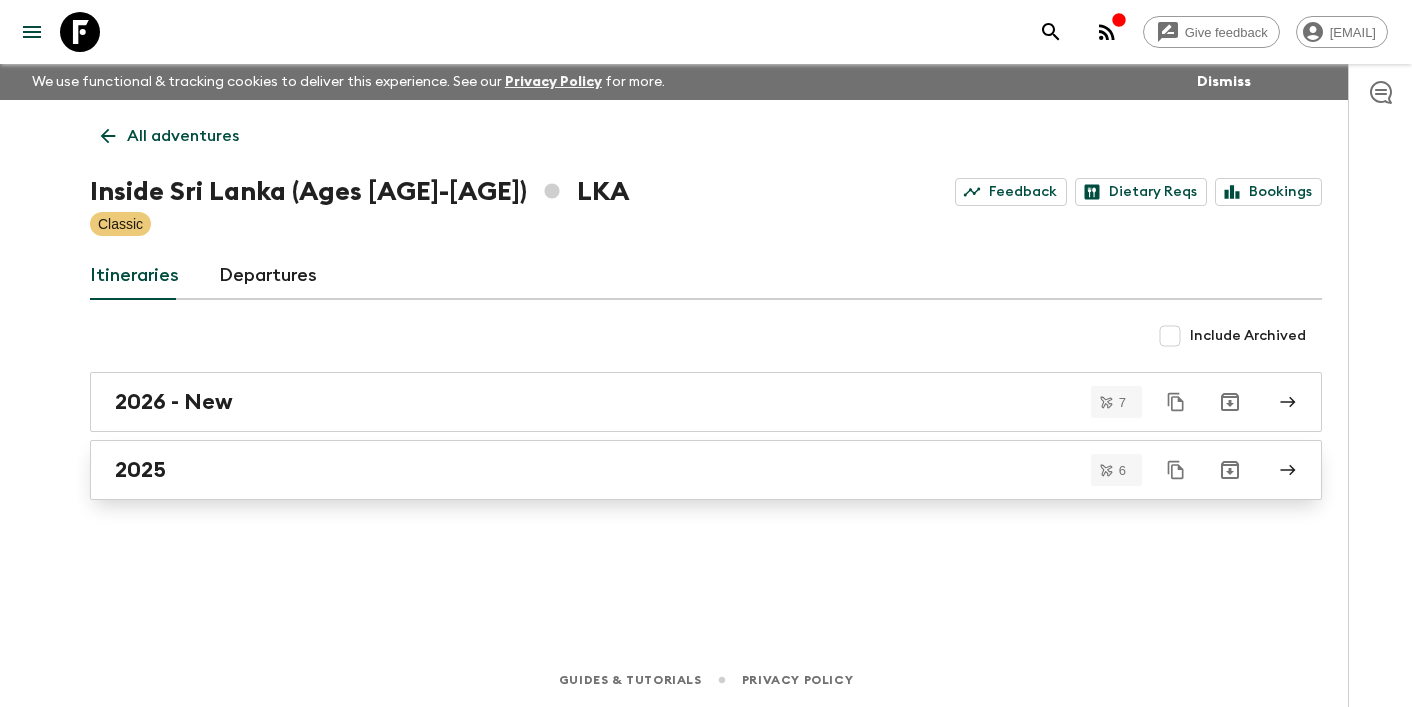 click on "2025" at bounding box center (687, 470) 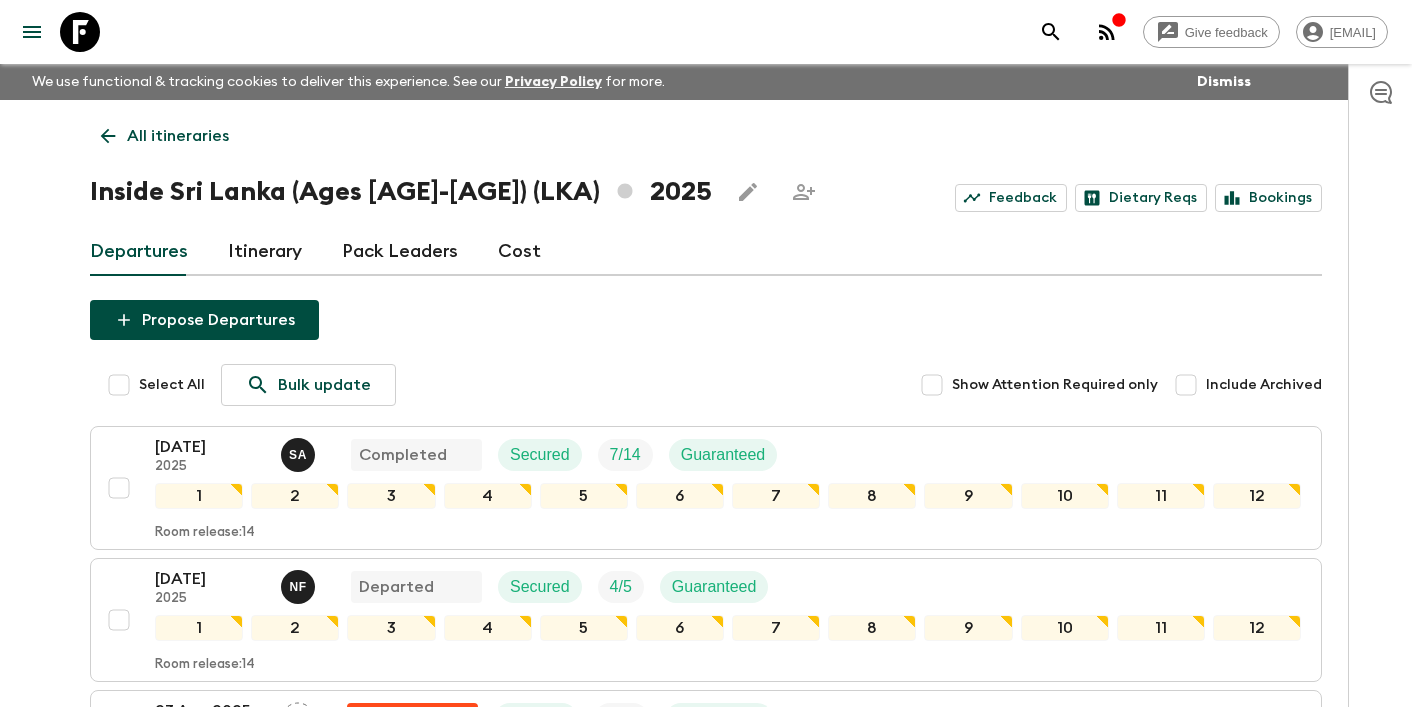 click on "Give feedback [EMAIL] We use functional & tracking cookies to deliver this experience. See our Privacy Policy for more. Dismiss All itineraries Inside Sri Lanka (Ages [AGE]-[AGE]) (LKA) 2025 Feedback Dietary Reqs Bookings Departures Itinerary Pack Leaders Cost Propose Departures Select All Bulk update Show Attention Required only Include Archived [DATE] 2025 S A Completed Secured 7 / 14 Guaranteed 1 2 3 4 5 6 7 8 9 10 11 12 Room release: 14 [DATE] 2025 N F Departed Secured 4 / 5 Guaranteed 1 2 3 4 5 6 7 8 9 10 11 12 Room release: 14 [DATE] 2025 Cancelled Secured 0 / 14 Guaranteed 1 2 3 4 5 6 7 8 9 10 11 12 Room release: 30 [DATE] 2025 Guaranteed Secured 5 / 14 Guaranteed 1 2 3 4 5 6 7 8 9 10 11 12 Room release: 30 [DATE] 2025 Guaranteed Secured 4 / 14 Guaranteed 1 2 3 4 5 6 7 8 9 10 11 12 Room release: 30 [DATE] 2025 Guaranteed Secured 0 / 10 Guaranteed 1 2 3 4 5 6 7 8 9 10 11 12 Room release: 30 Guides & Tutorials Privacy Policy" at bounding box center [706, 696] 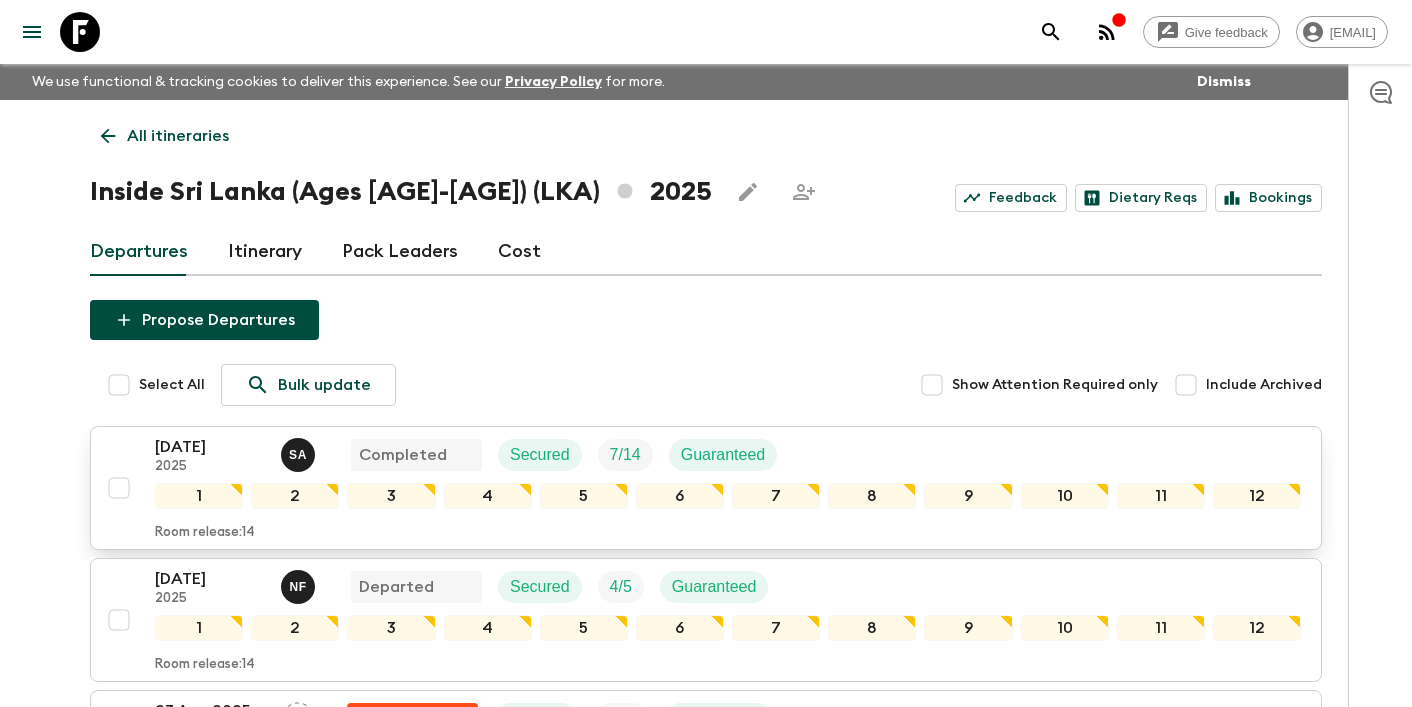 scroll, scrollTop: 156, scrollLeft: 0, axis: vertical 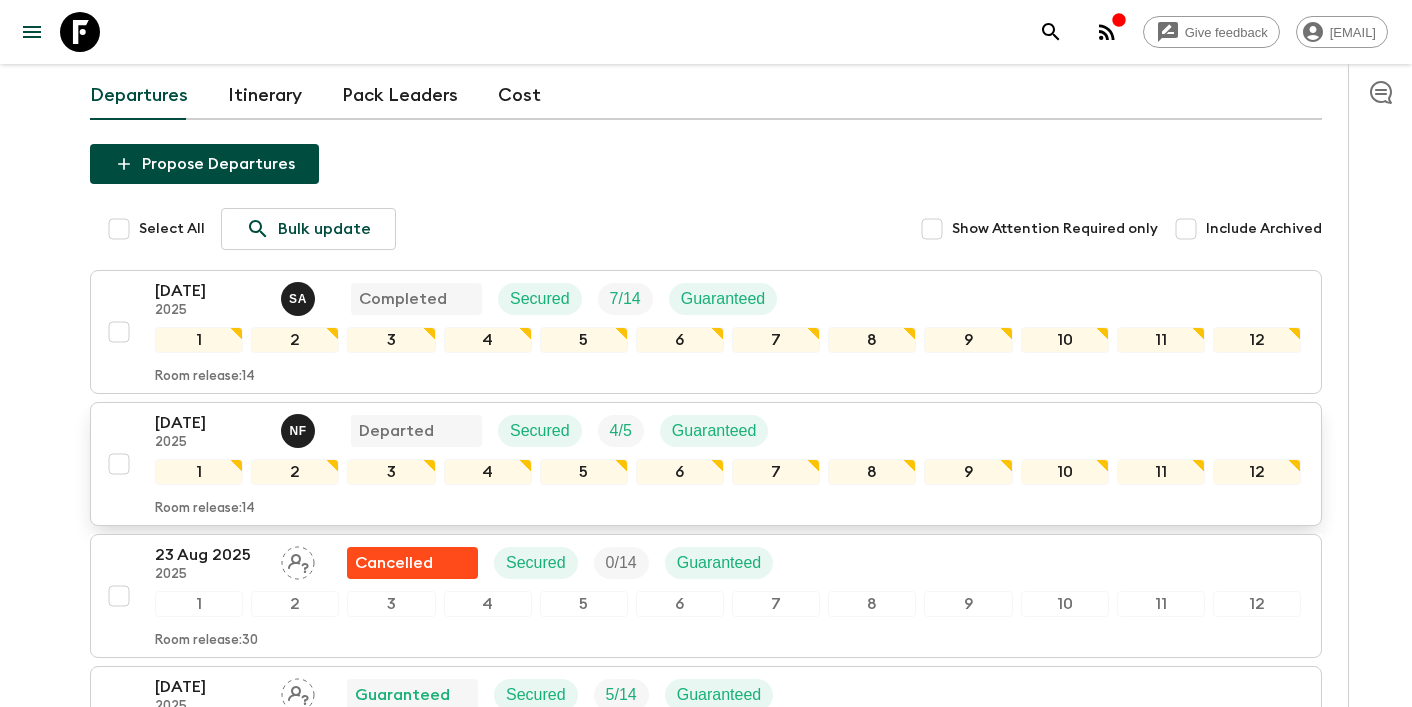 click on "[DATE]" at bounding box center [210, 423] 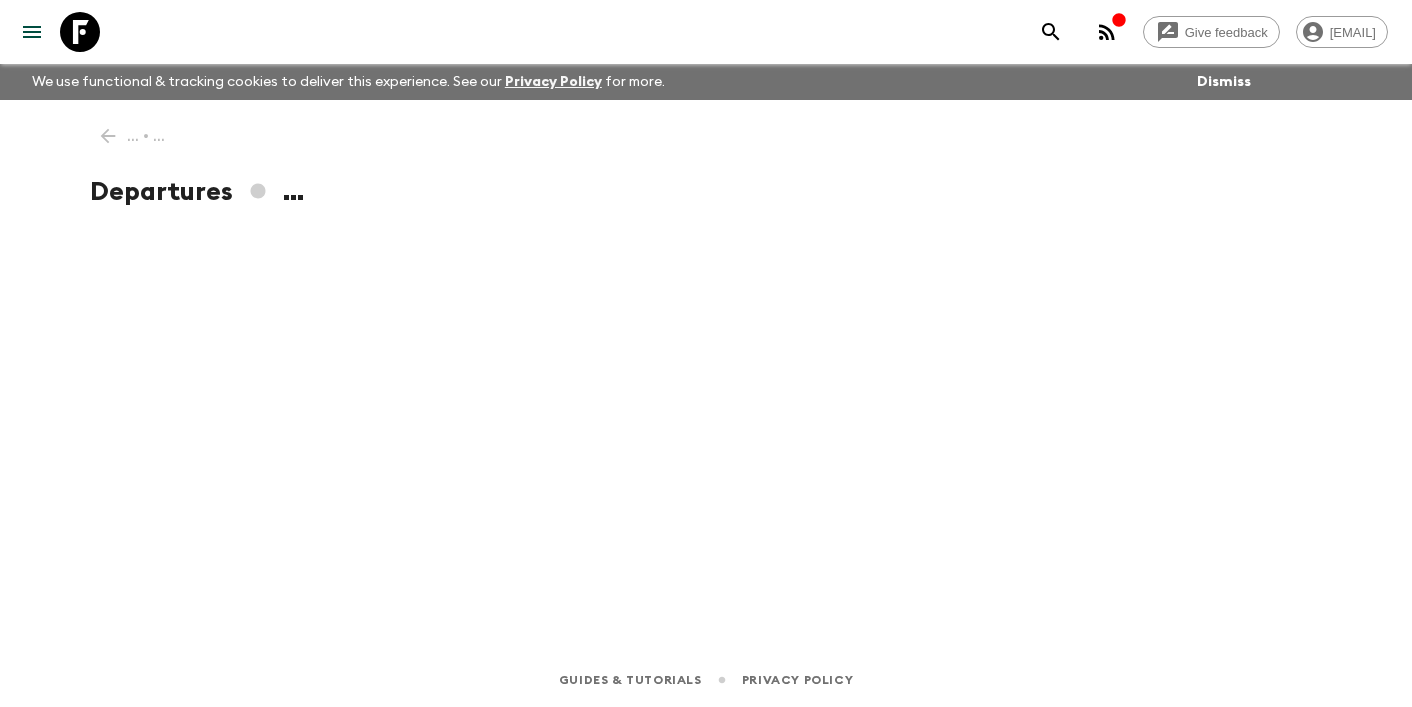 scroll, scrollTop: 0, scrollLeft: 0, axis: both 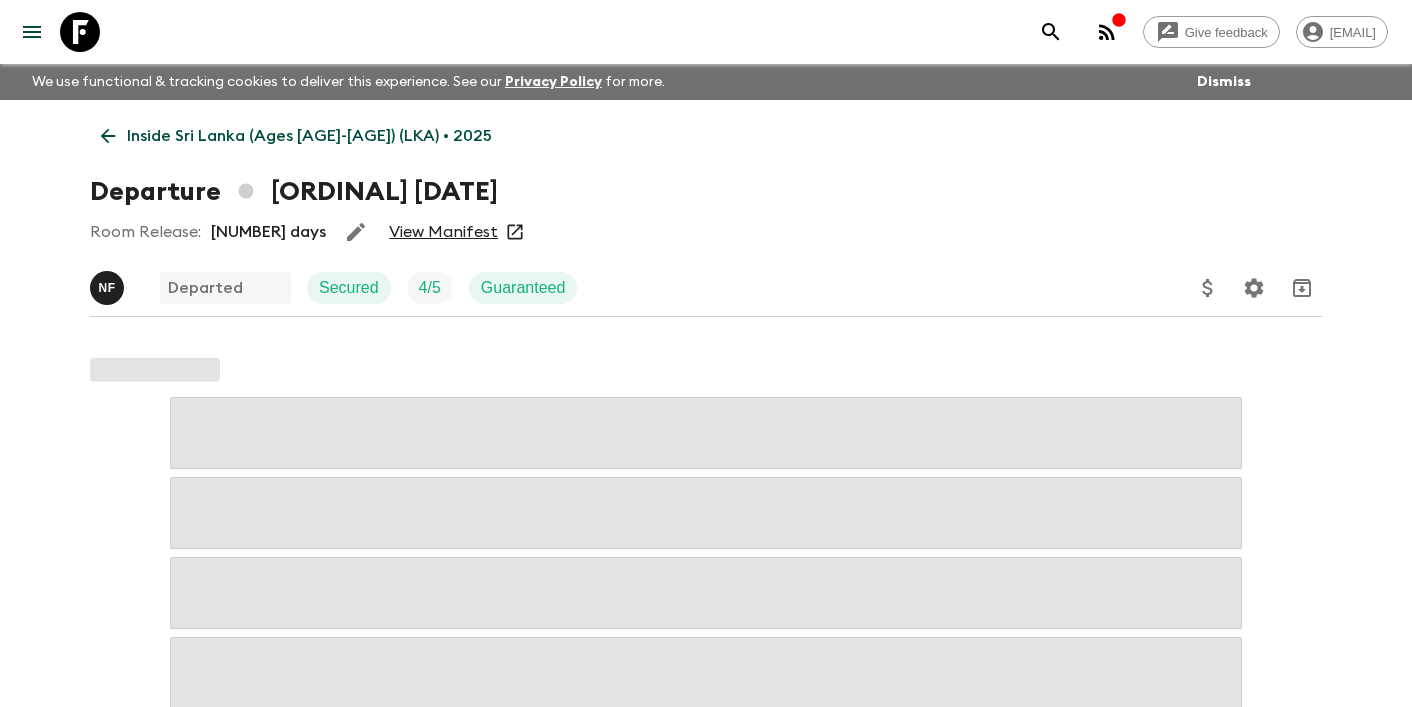click on "View Manifest" at bounding box center (443, 232) 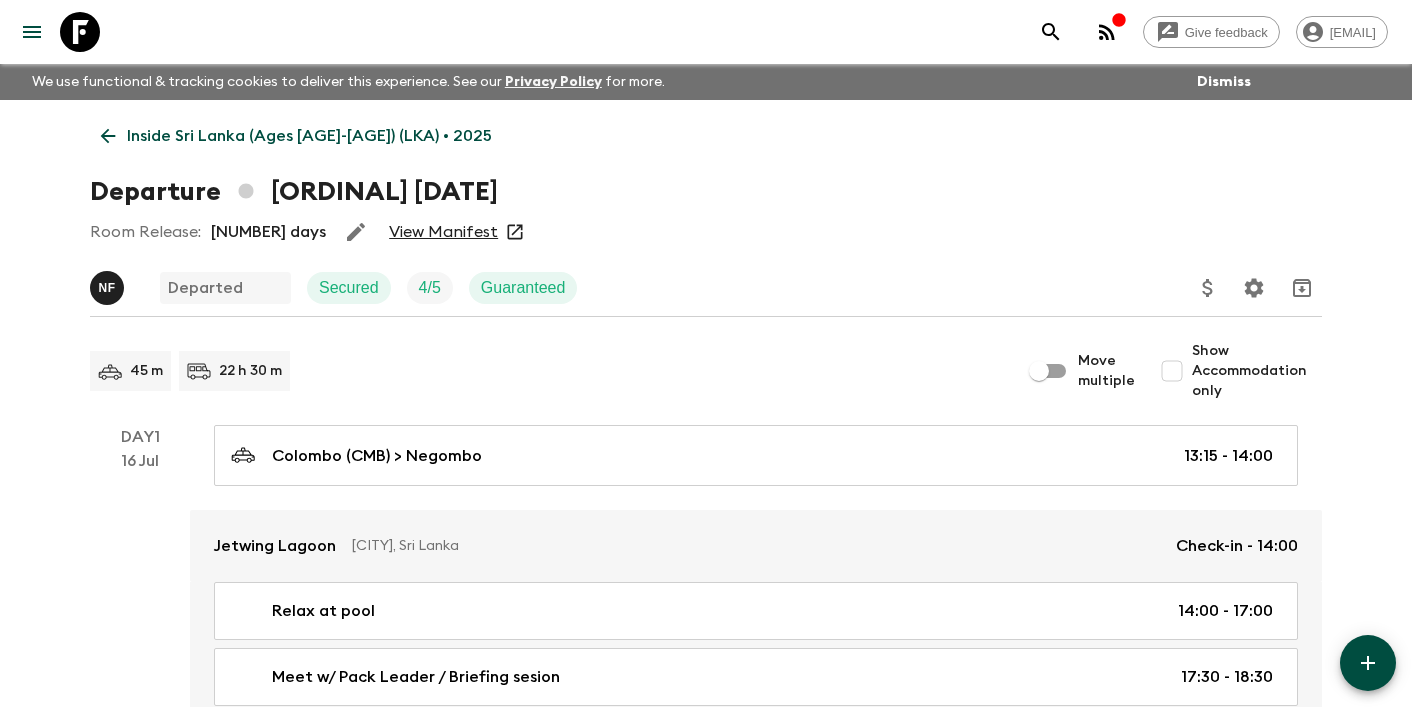 click 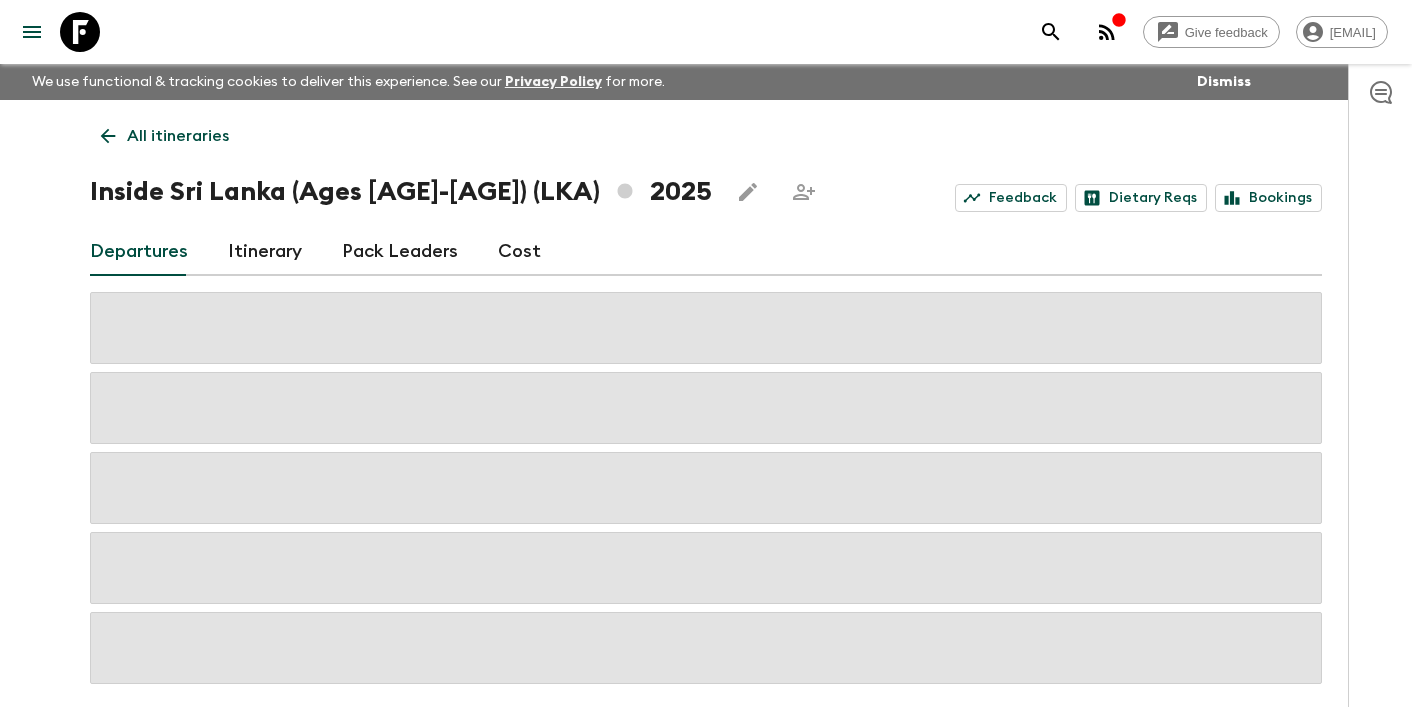 click on "All itineraries" at bounding box center [178, 136] 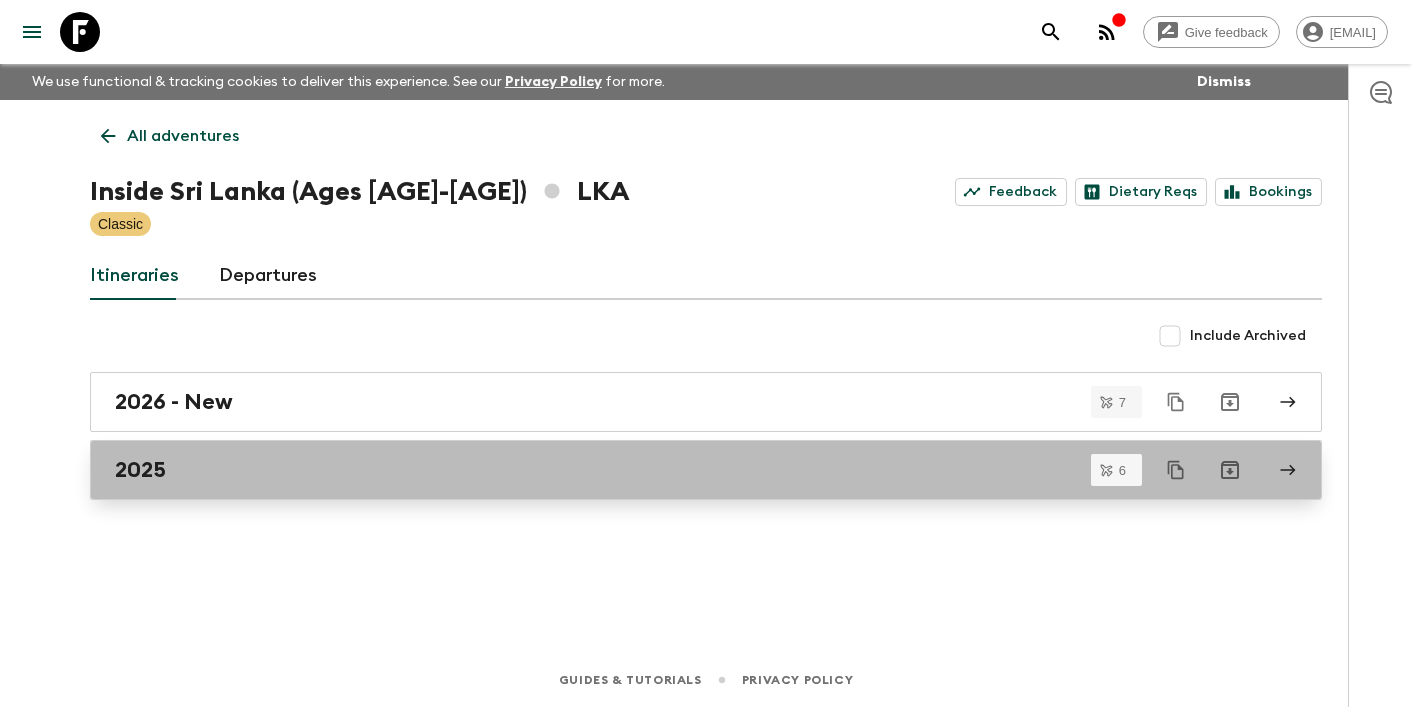 click on "2025" at bounding box center [687, 470] 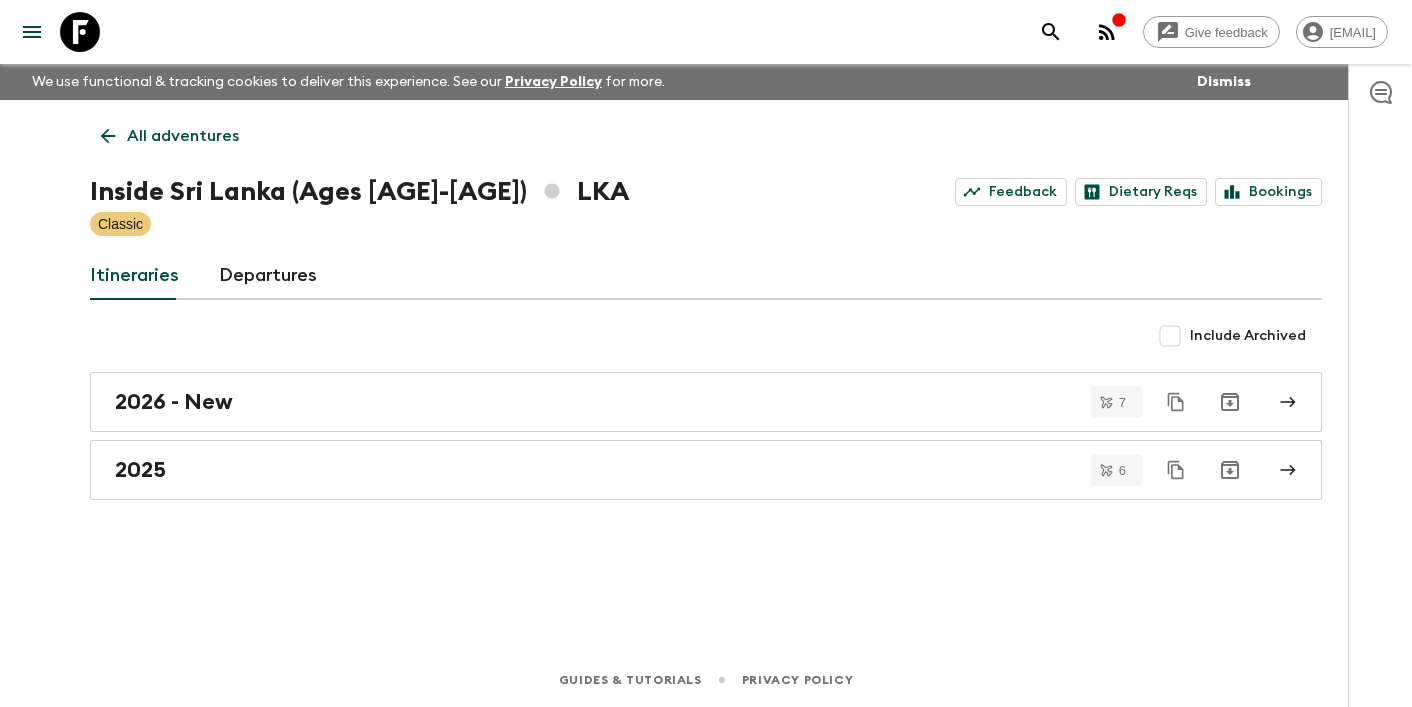 click on "All adventures" at bounding box center [170, 136] 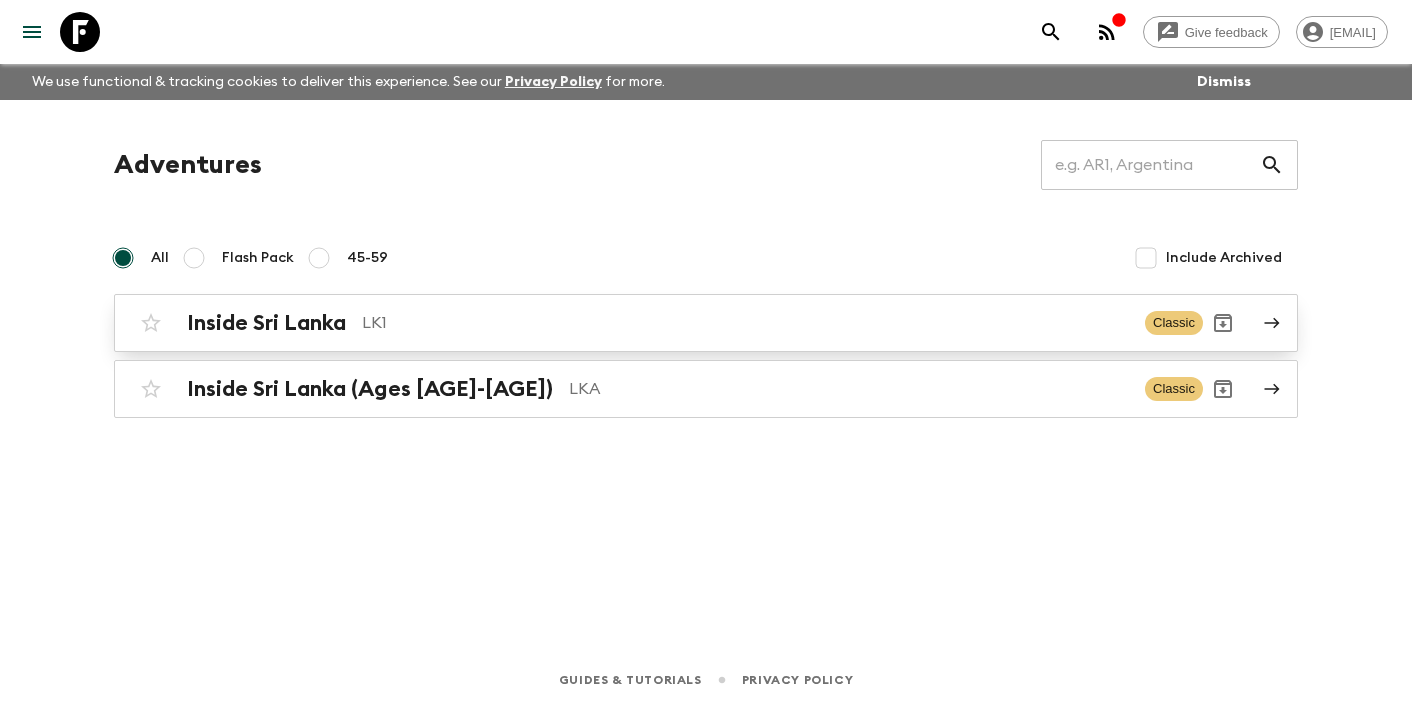 click on "Inside Sri Lanka" at bounding box center [266, 323] 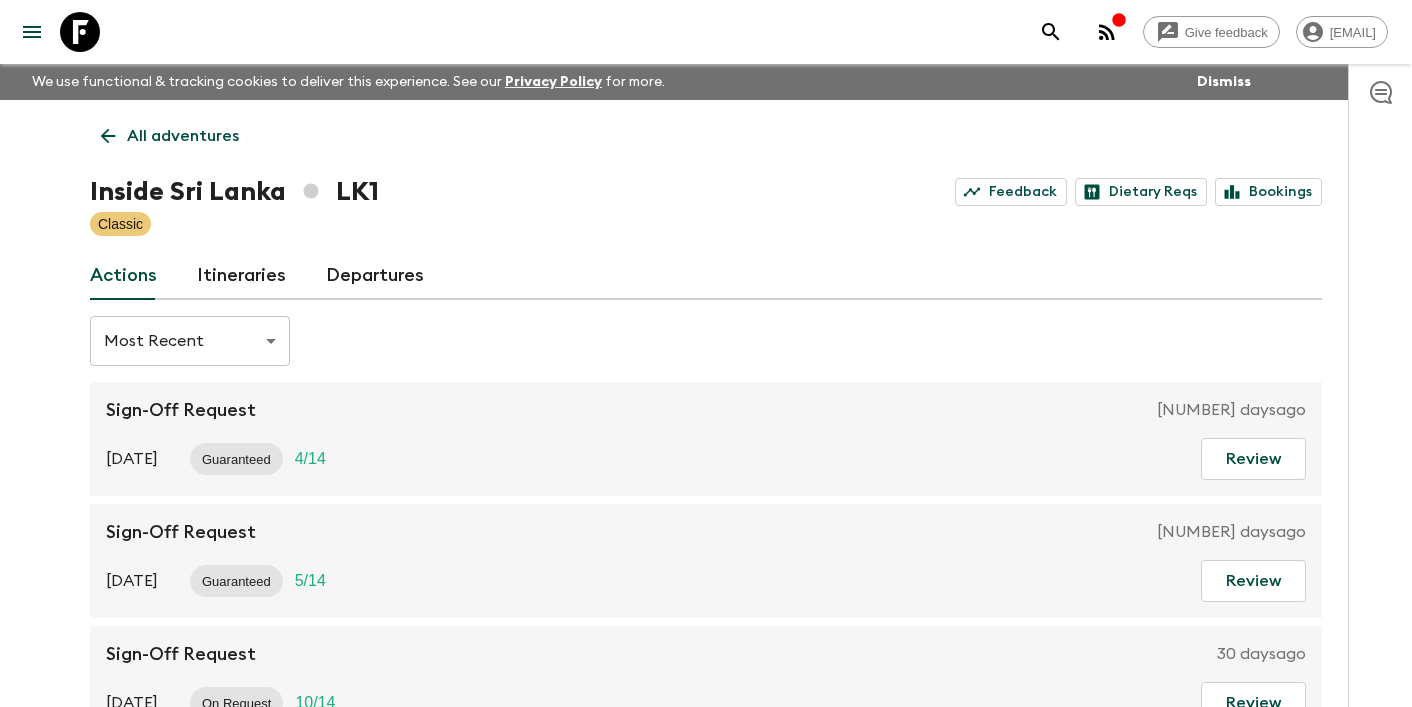 click on "Departures" at bounding box center (375, 276) 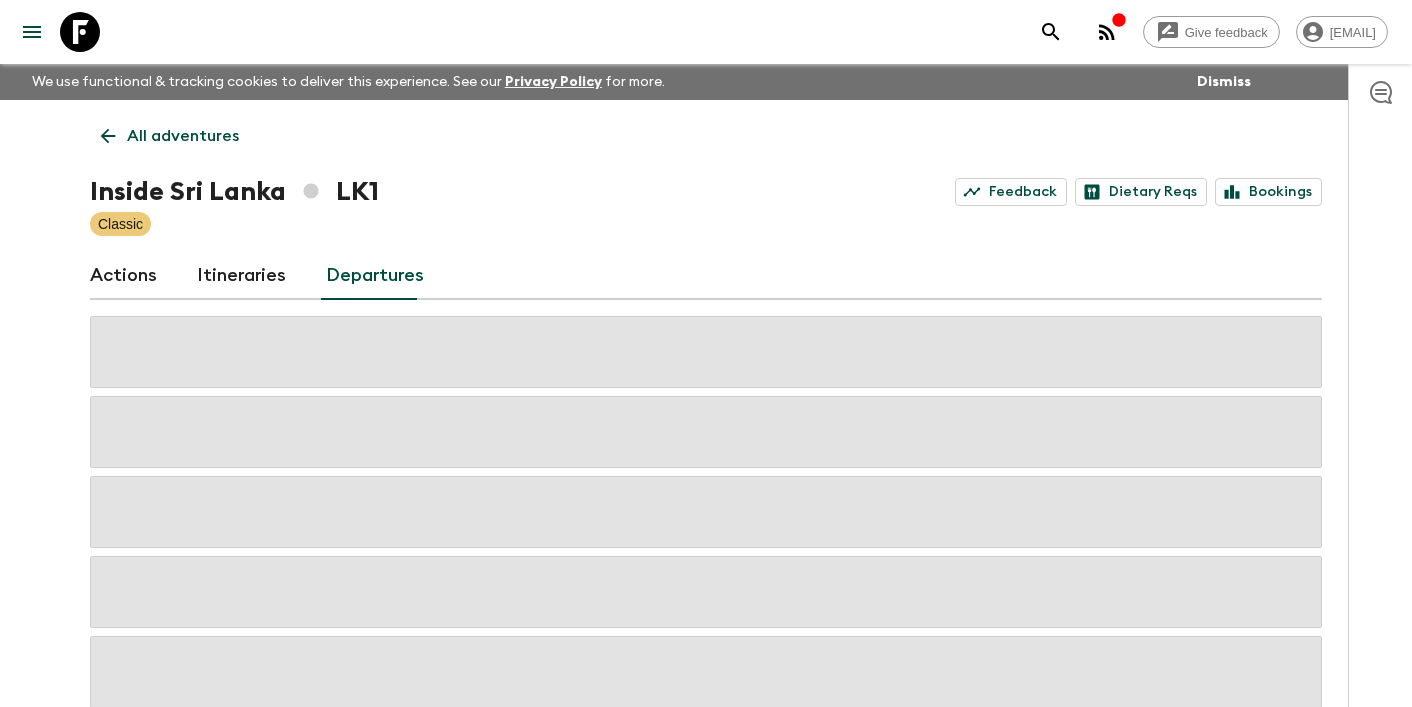click on "Actions" at bounding box center (123, 276) 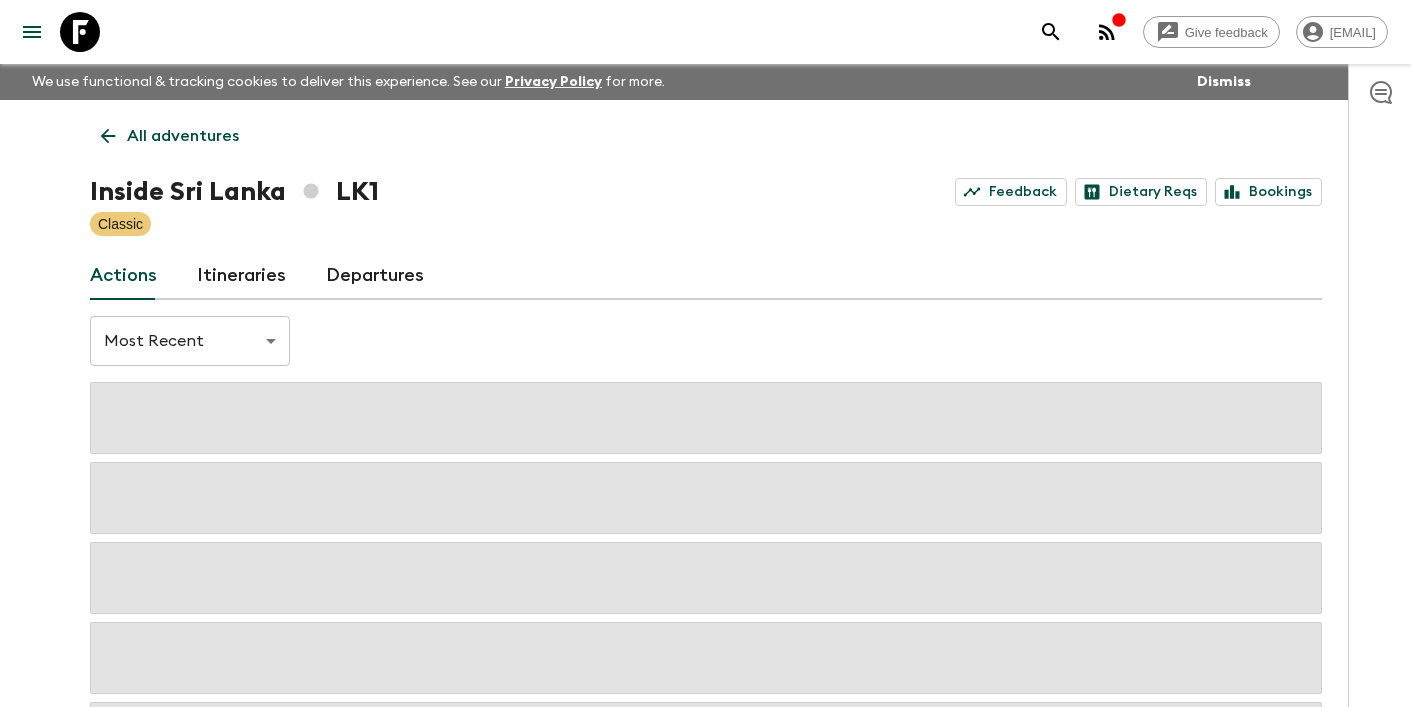 click on "Itineraries" at bounding box center [241, 276] 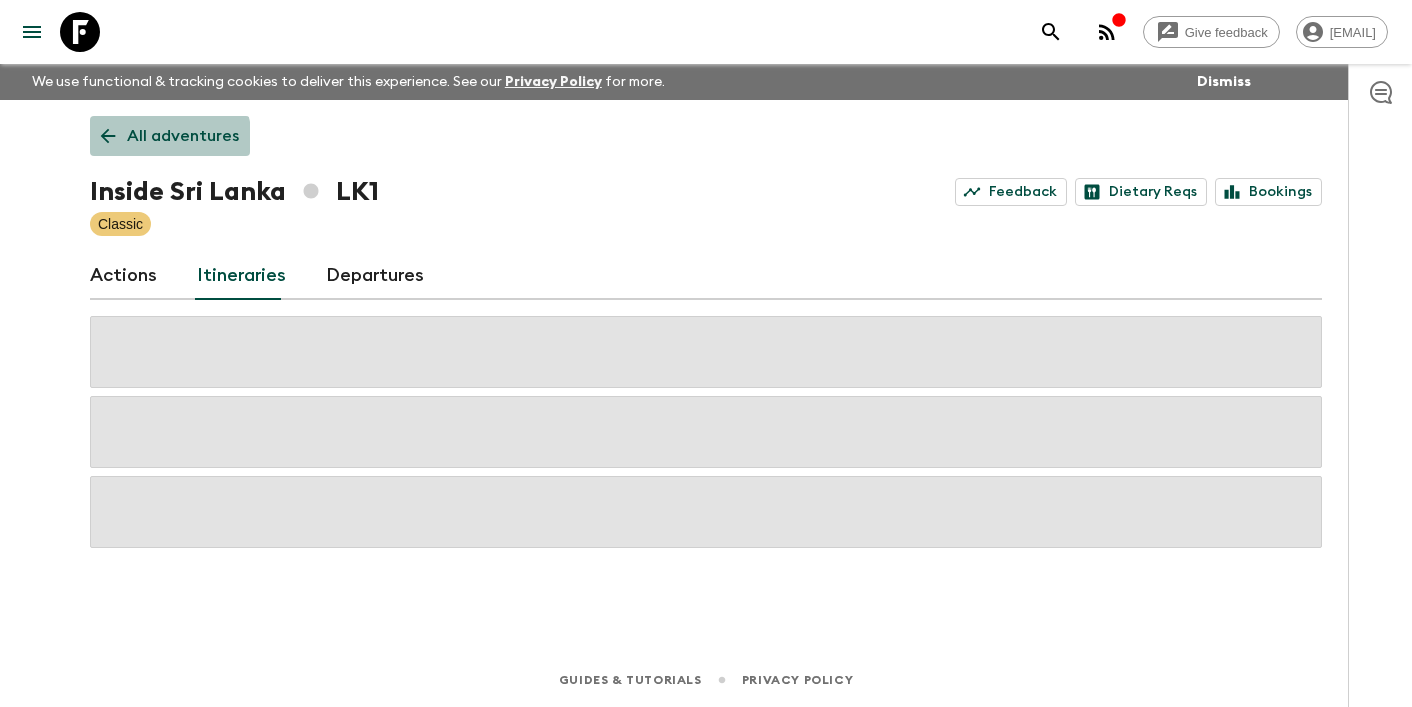 click on "All adventures" at bounding box center (183, 136) 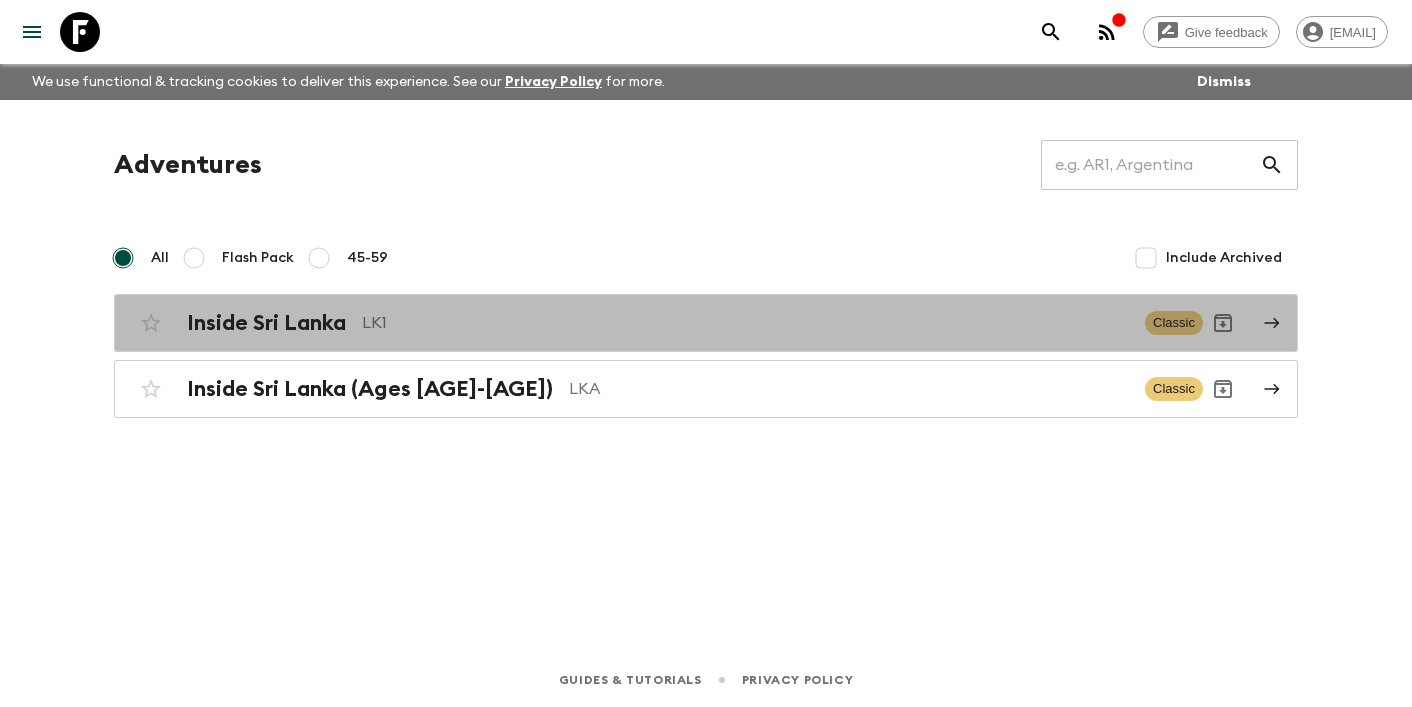 click on "Inside Sri Lanka" at bounding box center (266, 323) 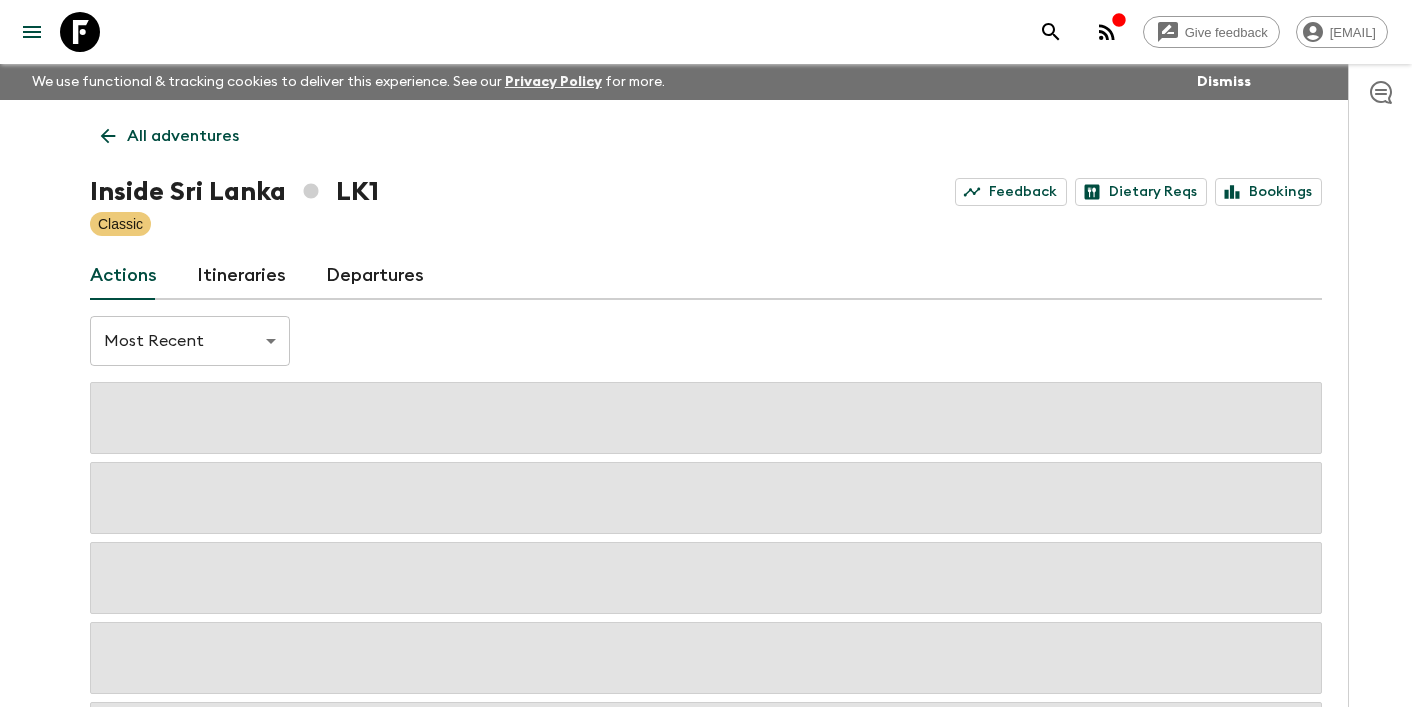 click on "Itineraries" at bounding box center (241, 276) 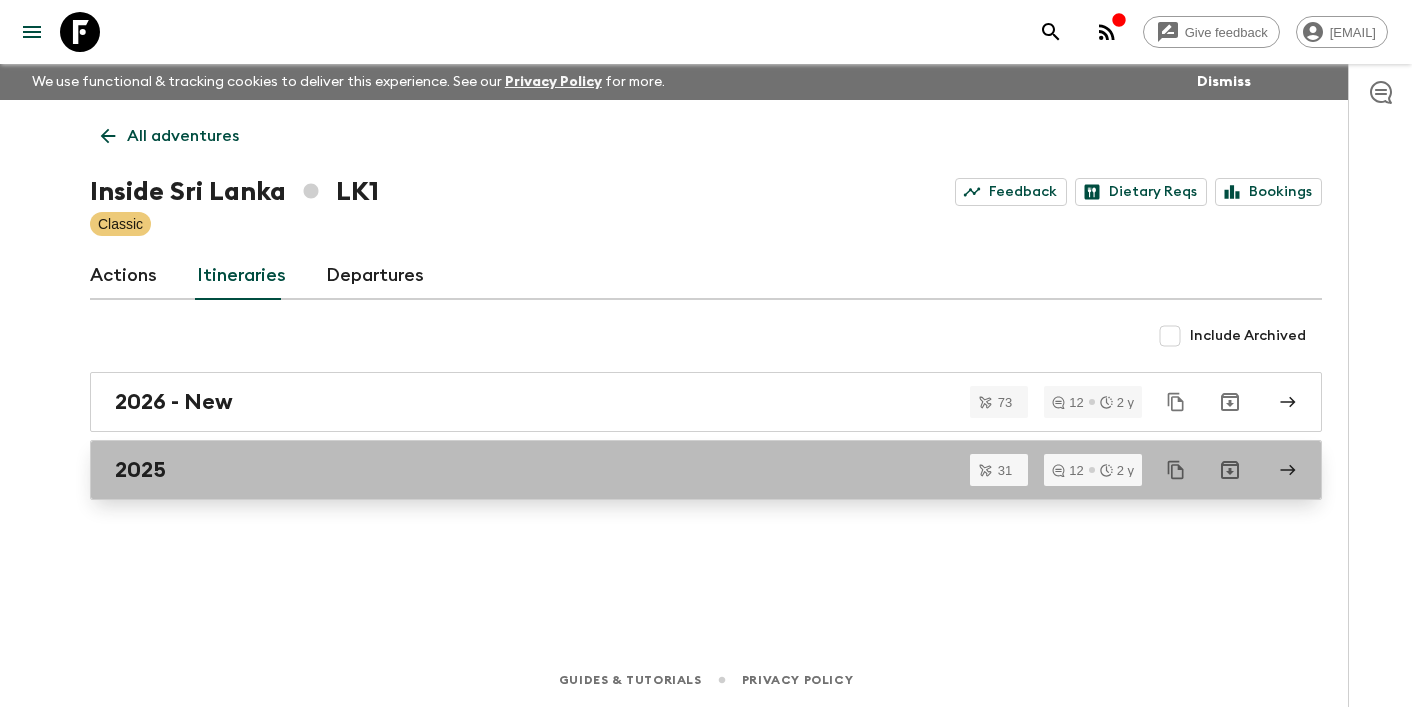 click on "2025" at bounding box center [687, 470] 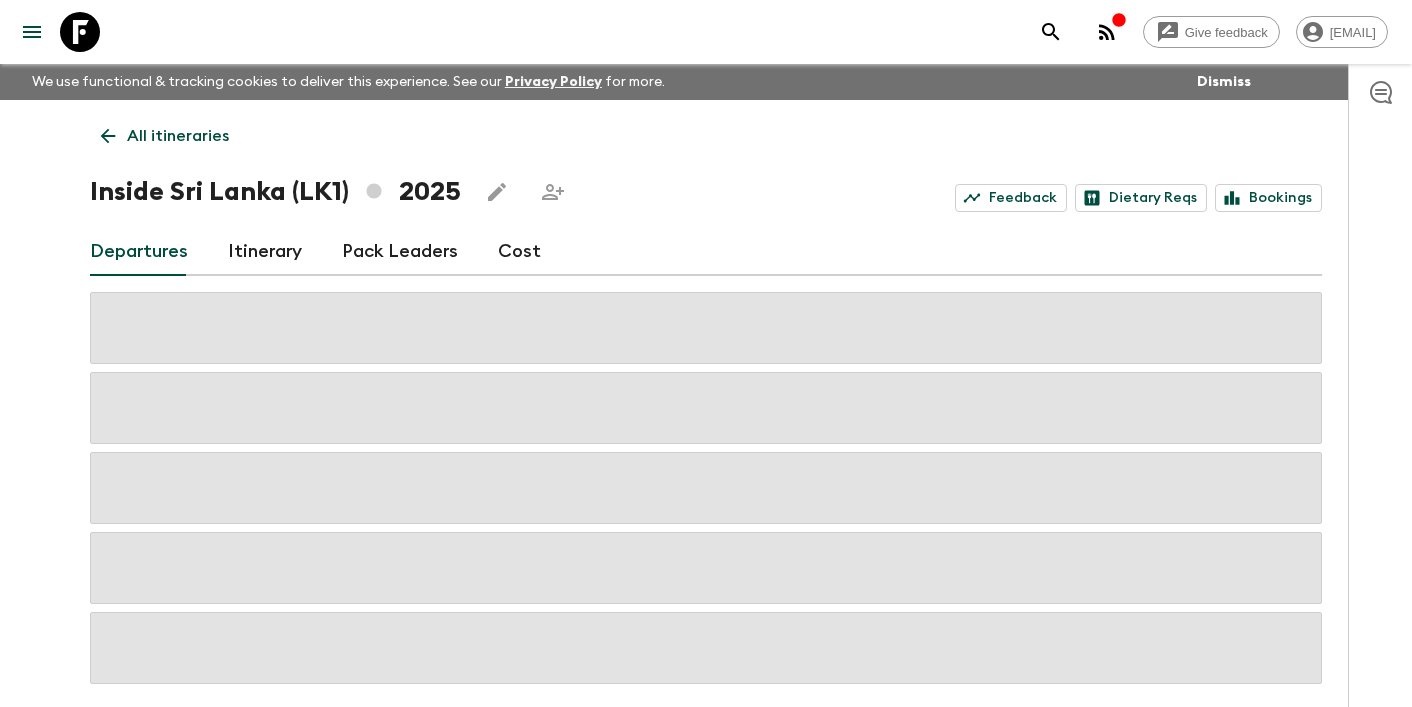 click on "Cost" at bounding box center [519, 252] 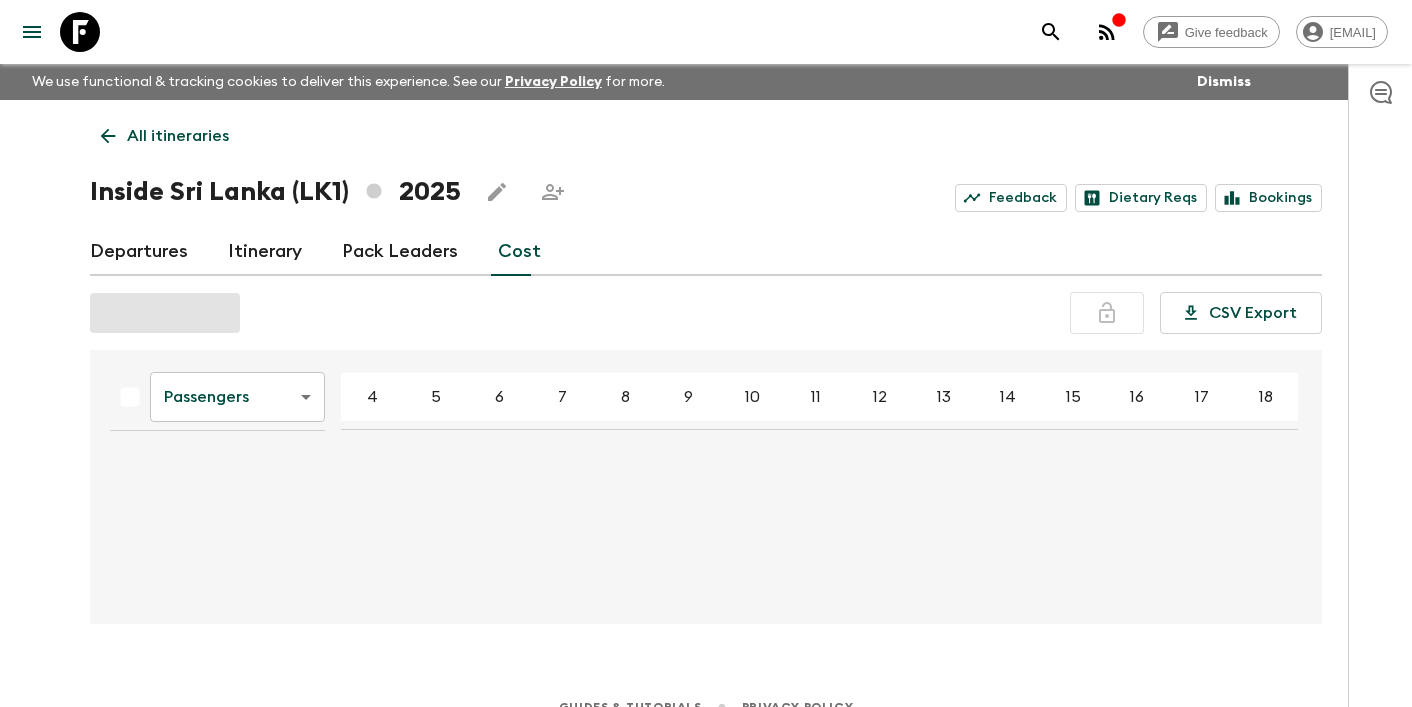 click on "Give feedback [EMAIL] We use functional & tracking cookies to deliver this experience. See our Privacy Policy for more. Dismiss All itineraries Inside Sri Lanka (LK1) 2025 Feedback Dietary Reqs Bookings Departures Itinerary Pack Leaders Cost CSV Export Passengers passengersCost ​ 4 5 6 7 8 9 10 11 12 13 14 15 16 17 18 Guides & Tutorials Privacy Policy" at bounding box center (706, 367) 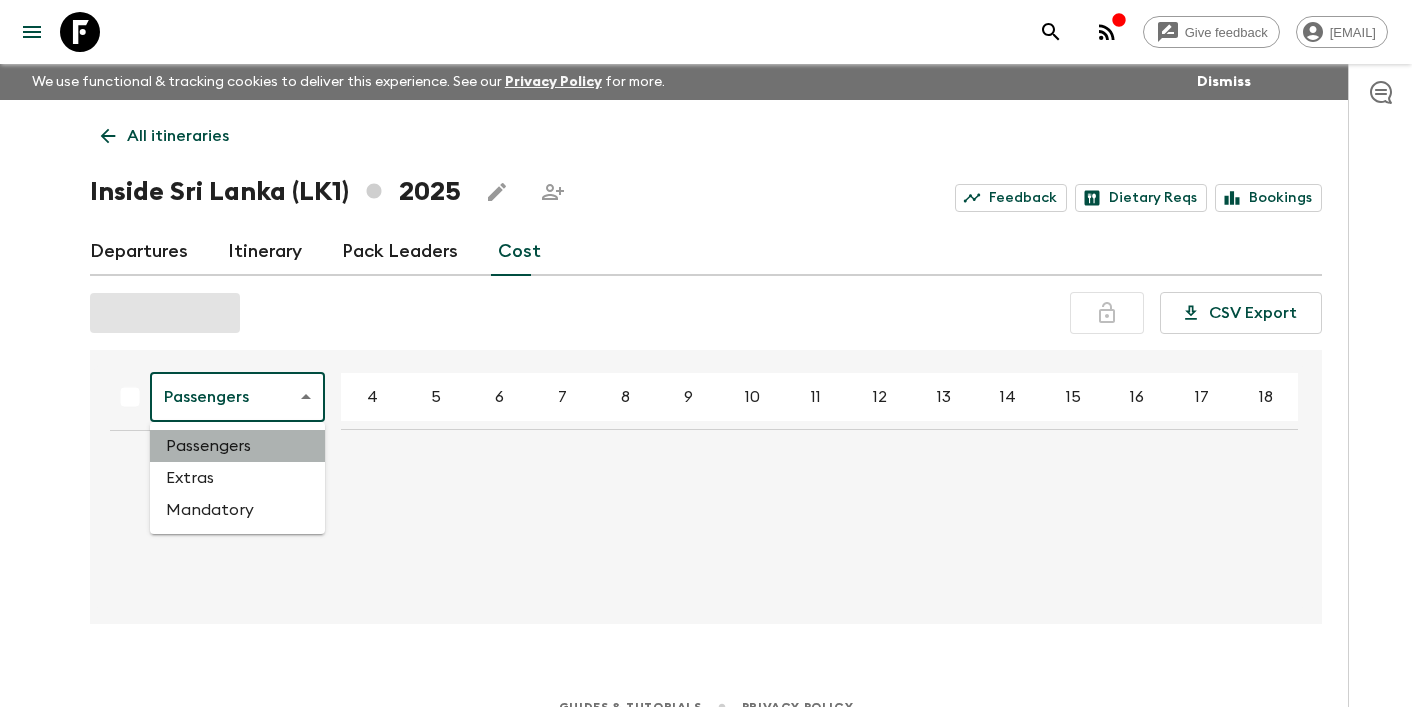 click on "Passengers" at bounding box center (237, 446) 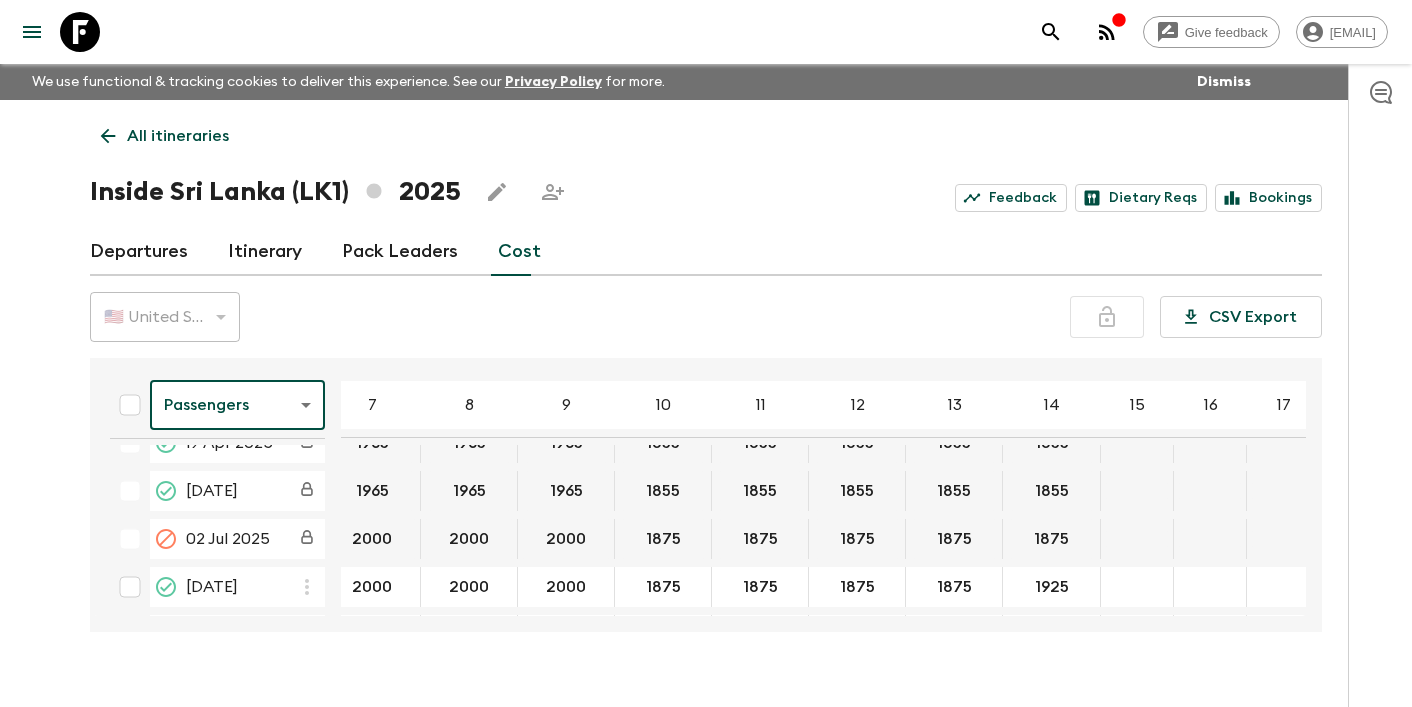 scroll, scrollTop: 704, scrollLeft: 314, axis: both 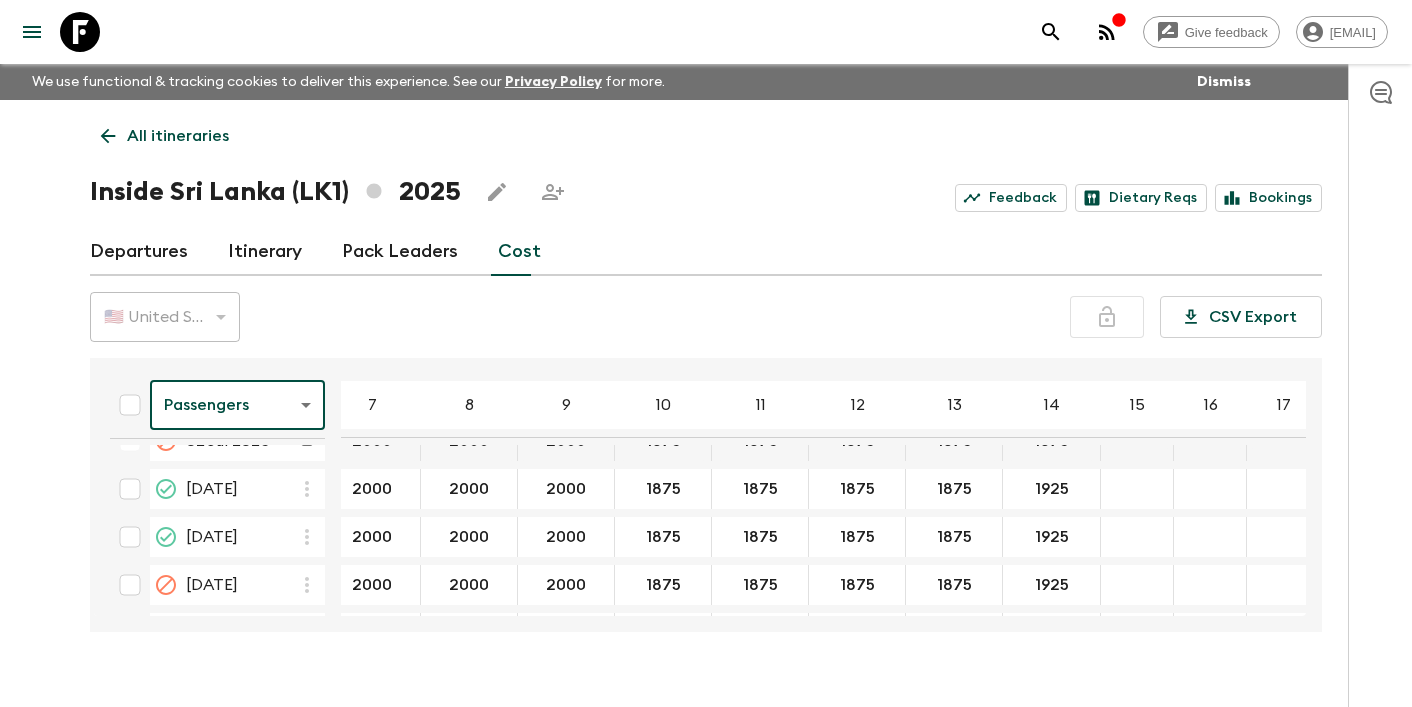 click on "Give feedback [EMAIL] We use functional & tracking cookies to deliver this experience. See our Privacy Policy for more. Dismiss All itineraries Inside Sri Lanka (LK1) 2025 Feedback Dietary Reqs Bookings Departures Itinerary Pack Leaders Cost 🇺🇸 United States Dollar (USD) USD ​ CSV Export Passengers passengersCost ​ 4 5 6 7 8 9 10 11 12 13 14 15 16 17 18 [DATE] 2325 2325 2325 2075 2075 2075 1960 1960 1960 1960 1960 [DATE] 2325 2325 2325 2075 2075 2075 1960 1960 1960 1960 1960 [DATE] 2475 2475 2475 2210 2210 2210 2100 2100 2100 2100 2100 [DATE] 2475 2475 2475 2210 2210 2210 2100 2100 2100 2100 2100 [DATE] 2475 2475 2475 2210 2210 2210 2100 2100 2100 2100 2100 [DATE] 2475 2475 2475 2210 2210 2210 2100 2100 2100 2100 2100 [DATE] 2325 2325 2325 2075 2075 2075 1960 1960 1960 1960 2040 [DATE] 2450 2450 2450 2200 2200 2200 2085 2085 2085 2085 2085 [DATE] 2325 2325 2325 2075 2075 2075 1960 1960 1960 1960 2040 [DATE] 2325 2325" at bounding box center [706, 371] 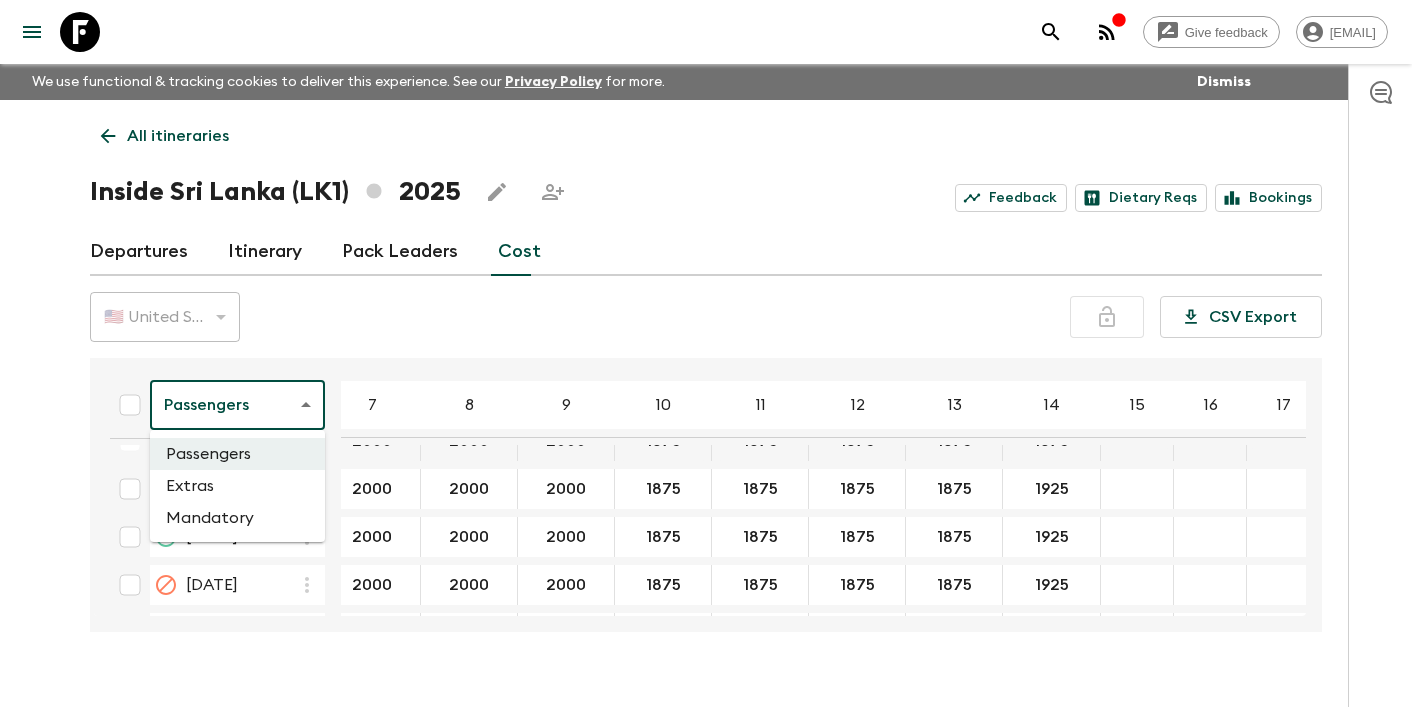 click at bounding box center [706, 353] 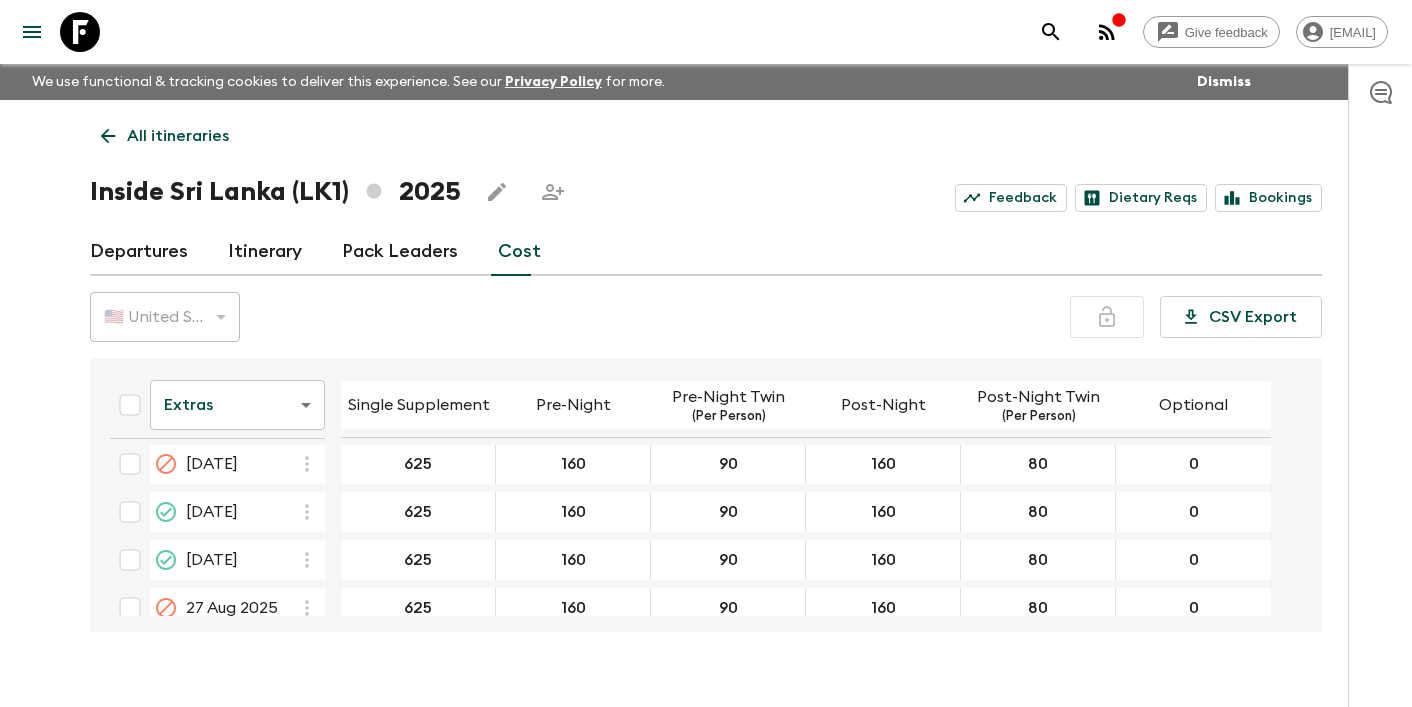 scroll, scrollTop: 800, scrollLeft: 0, axis: vertical 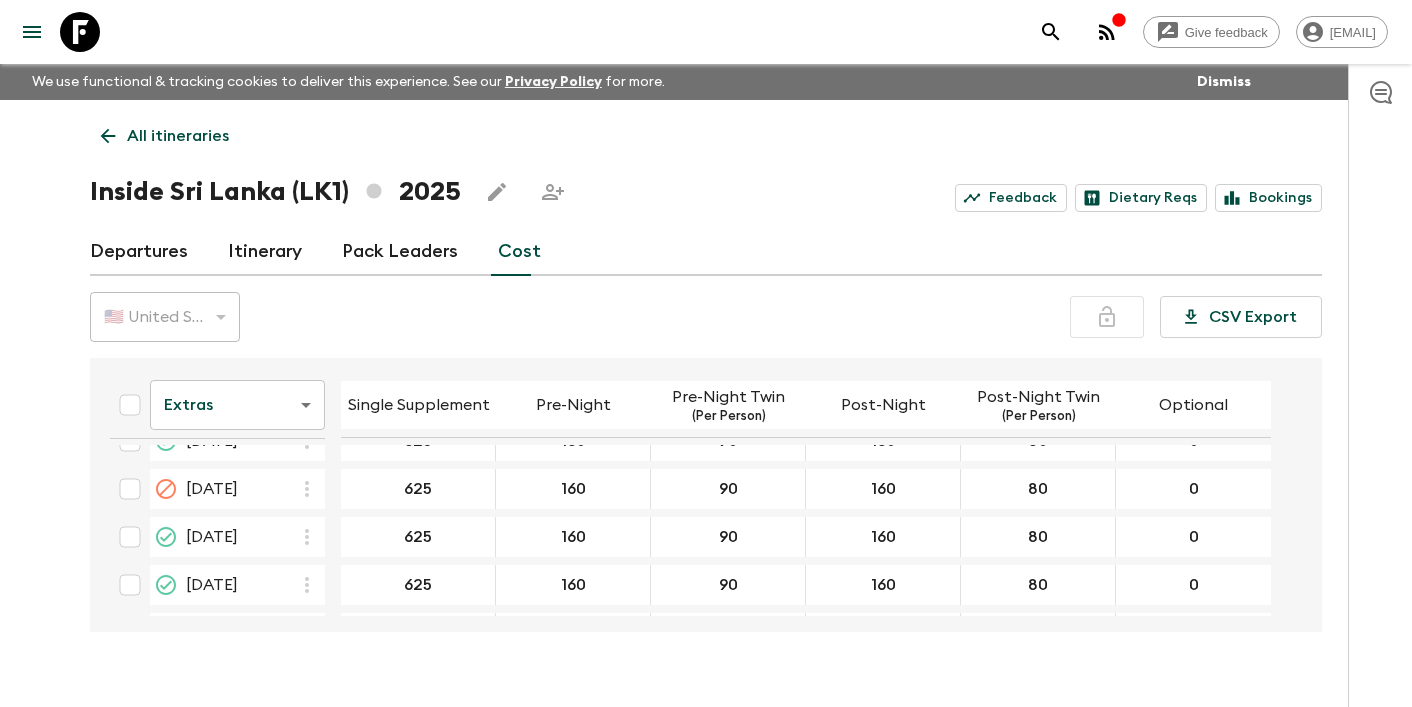 click on "Give feedback [EMAIL] We use functional & tracking cookies to deliver this experience. See our Privacy Policy for more. Dismiss All itineraries Inside Sri Lanka (LK1) 2025 Feedback Dietary Reqs Bookings Departures Itinerary Pack Leaders Cost 🇺🇸 United States Dollar (USD) USD ​ CSV Export Extras extrasCost ​ Single Supplement Pre-Night Pre-Night Twin (Per Person) Post-Night Post-Night Twin (Per Person) Optional [DATE] 655 160 90 190 95 0 [DATE] 655 160 90 190 95 0 [DATE] 705 160 90 190 95 0 [DATE] 705 160 90 190 95 0 [DATE] 705 160 90 190 95 0 [DATE] 705 160 90 190 95 0 [DATE] 655 160 90 190 95 0 [DATE] 715 160 90 190 95 0 [DATE] 655 160 90 190 95 0 [DATE] 655 160 90 190 95 0 [DATE] 655 160 90 190 95 0 [DATE] 585 160 90 160 80 0 [DATE] 585 160 90 160 80 0 [DATE] 585 160 90 160 80 0 [DATE] 625 160 90 160 80 0 [DATE] 625 160 90 160 80 0 [DATE] 625 160 90 160 80 0 [DATE] 625 160 90 80" at bounding box center [706, 371] 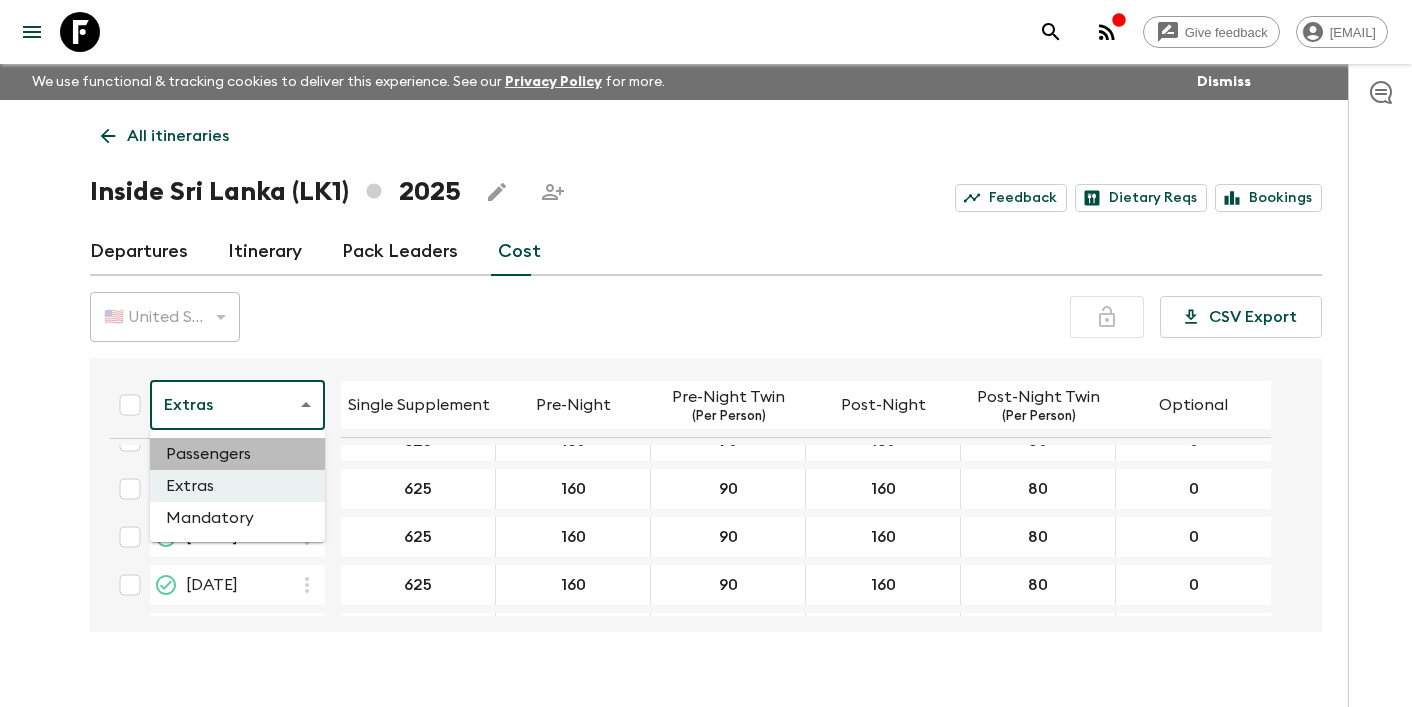 click on "Passengers" at bounding box center [237, 454] 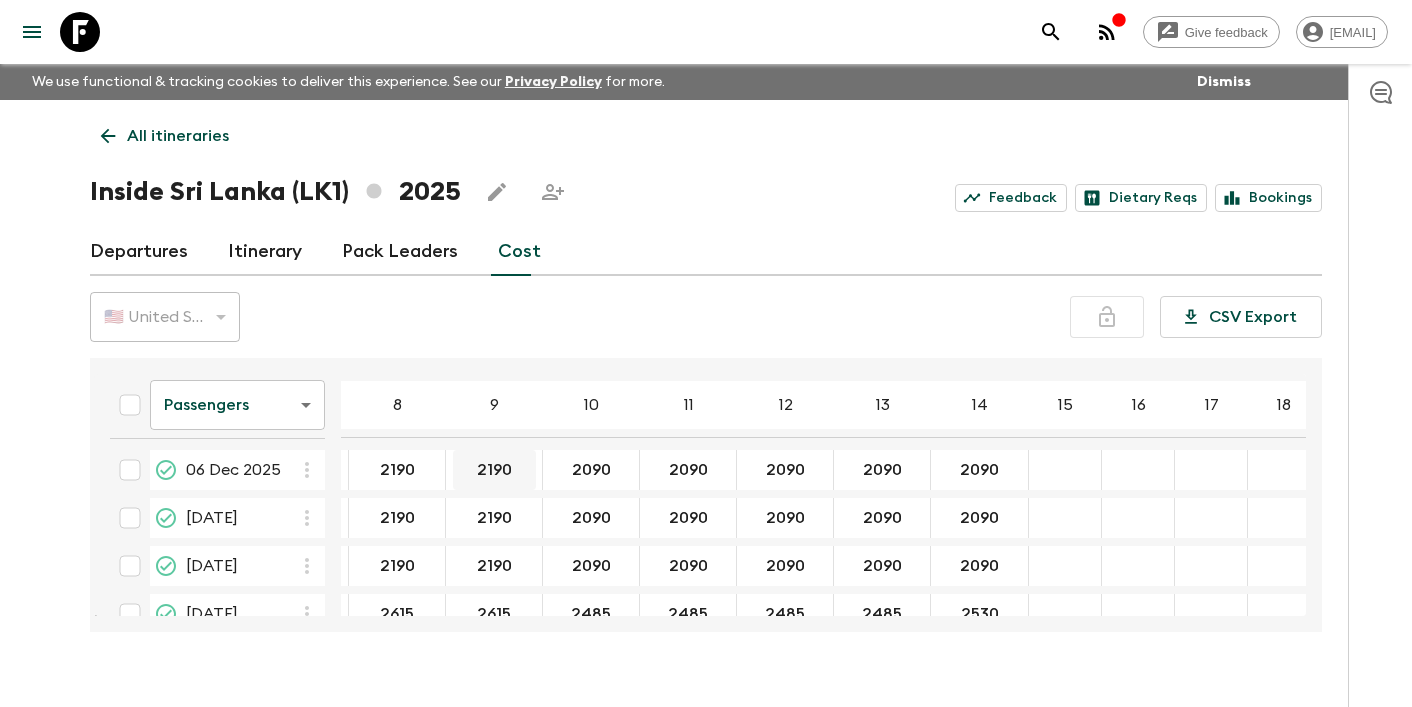 scroll, scrollTop: 1700, scrollLeft: 386, axis: both 